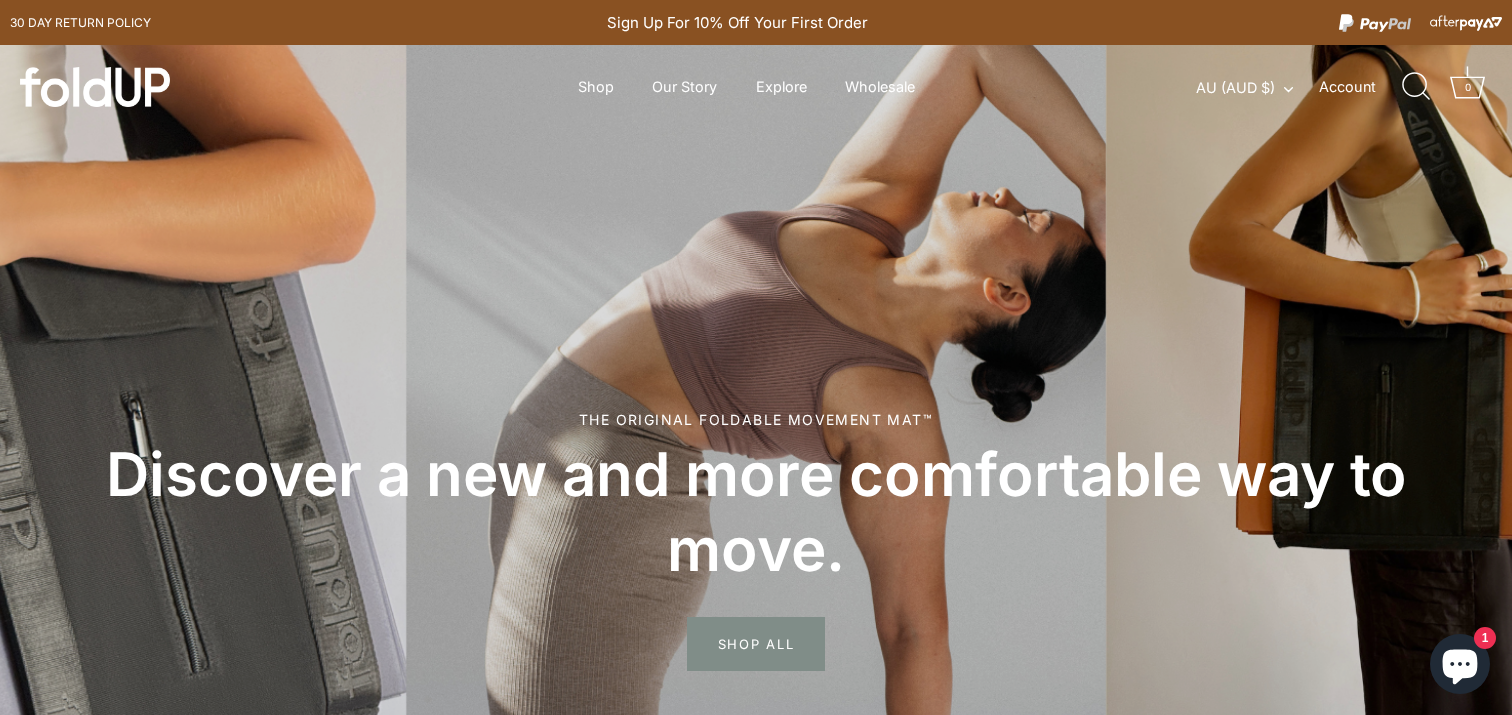 scroll, scrollTop: 0, scrollLeft: 0, axis: both 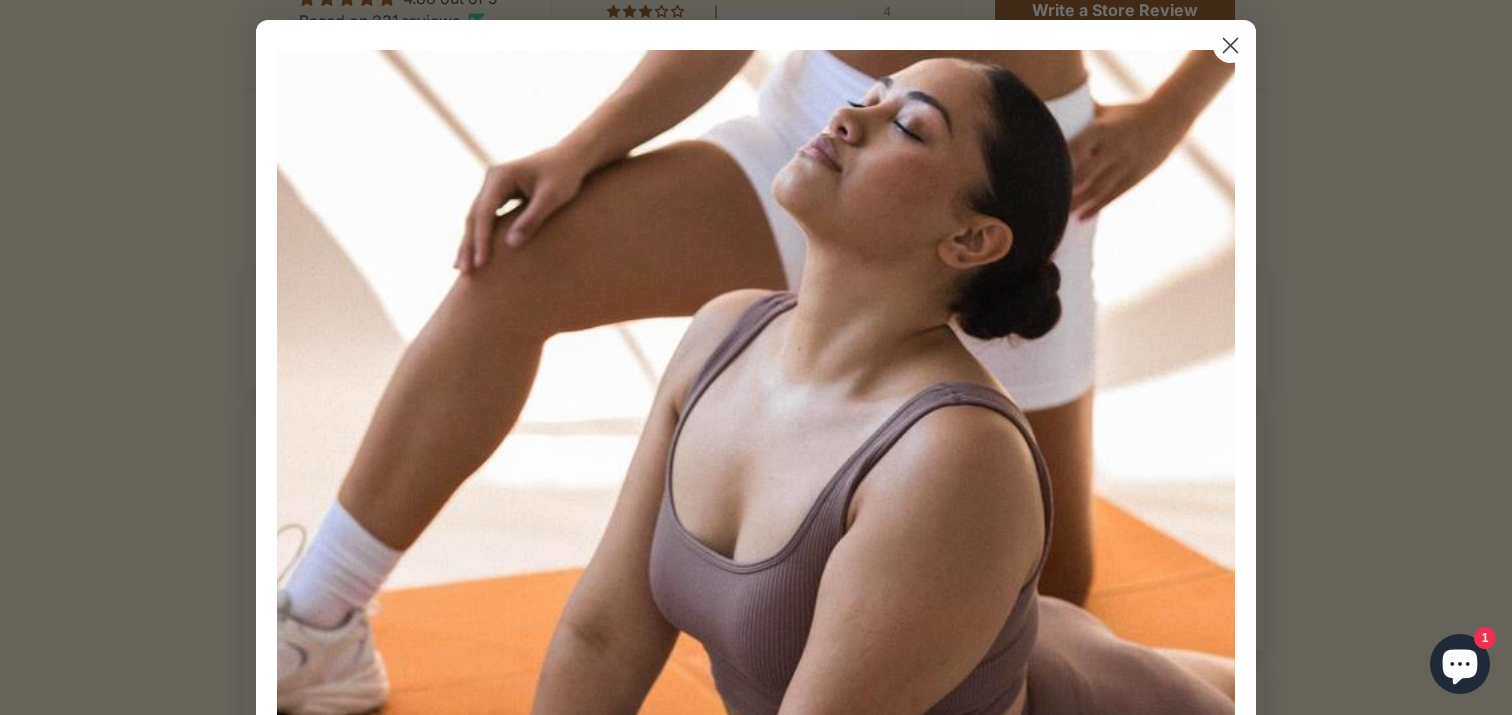 click 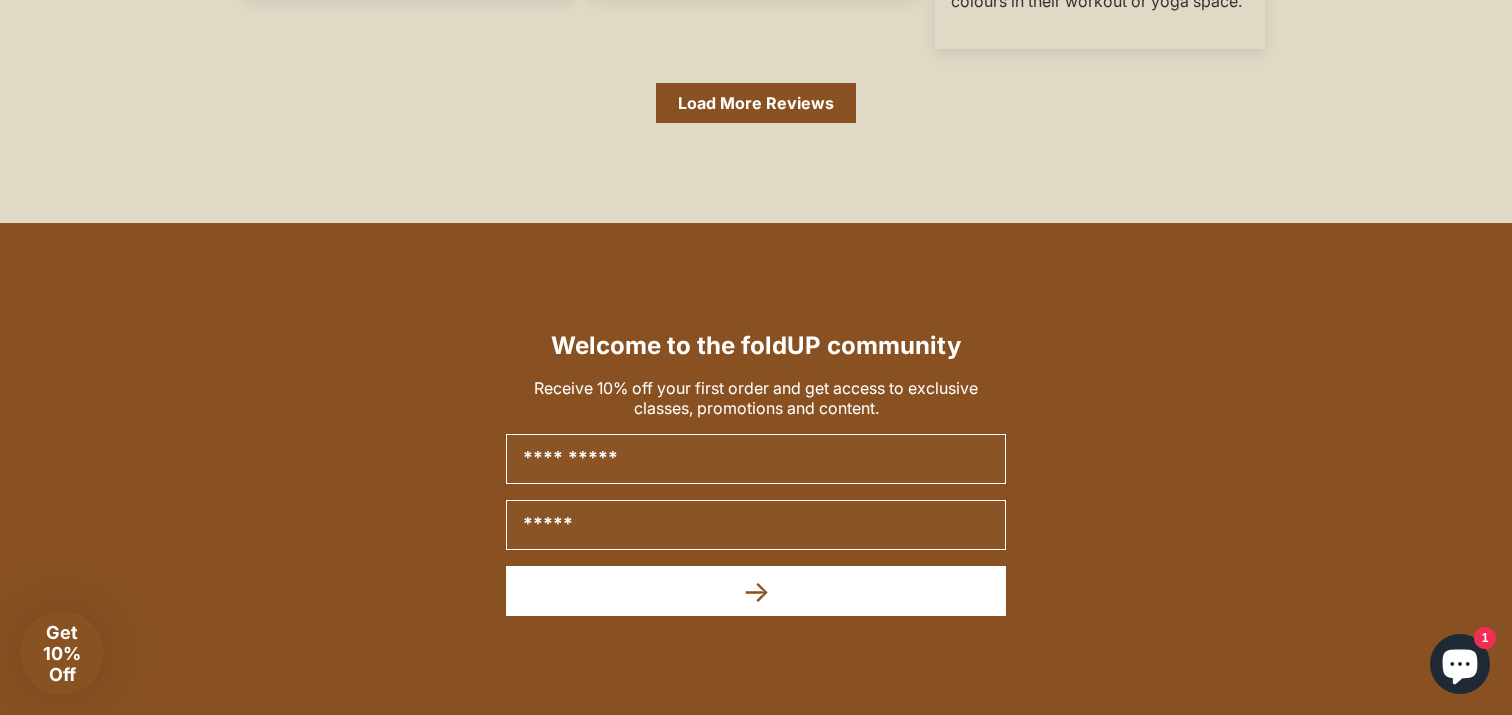 scroll, scrollTop: 8756, scrollLeft: 0, axis: vertical 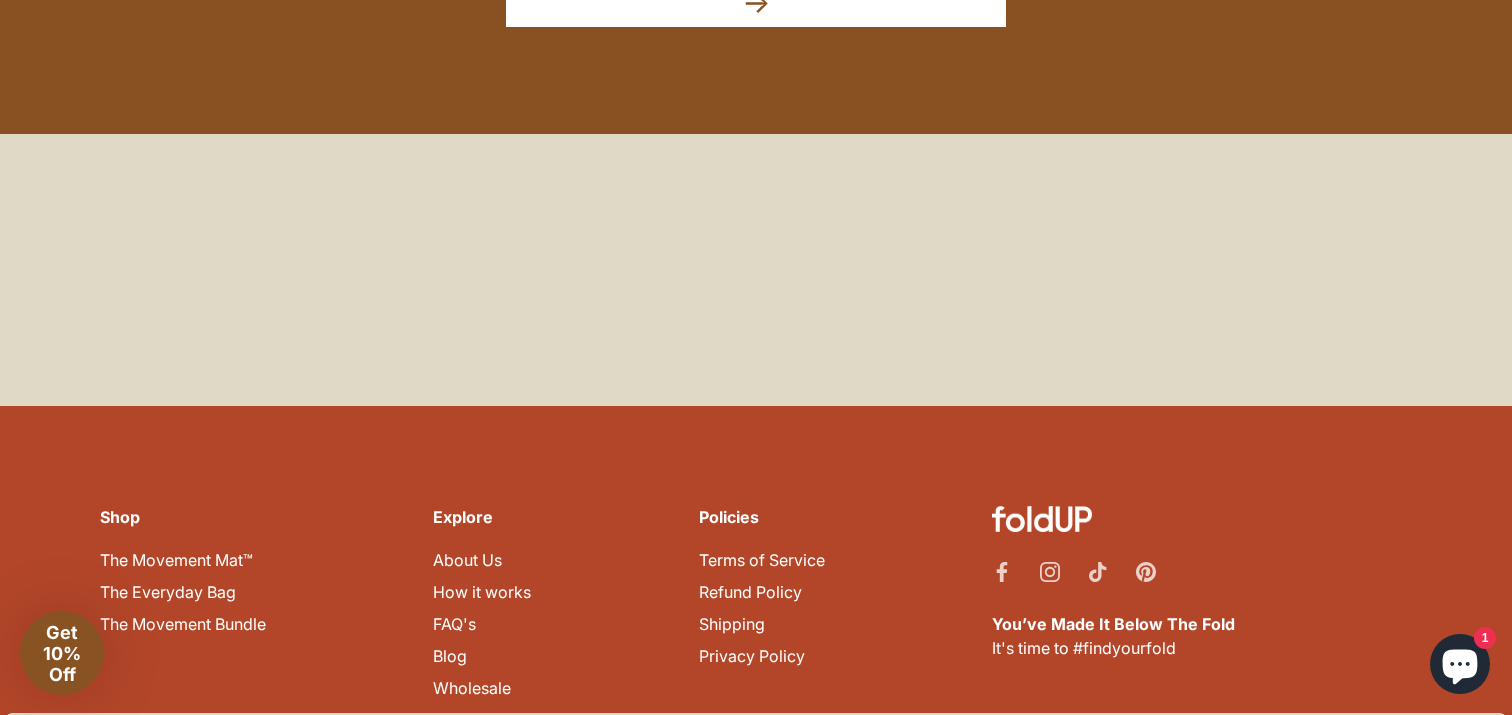 click on "Contact Us" at bounding box center (474, 720) 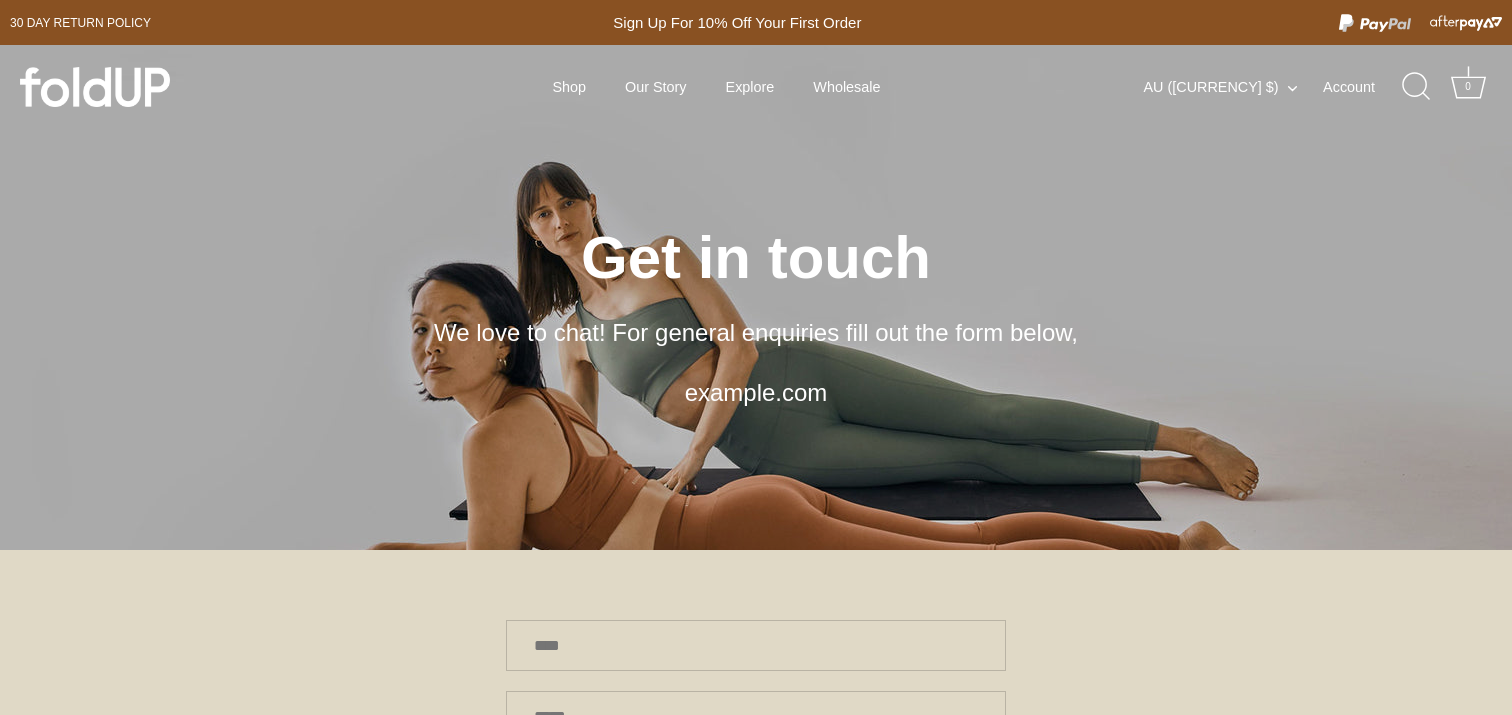 scroll, scrollTop: 0, scrollLeft: 0, axis: both 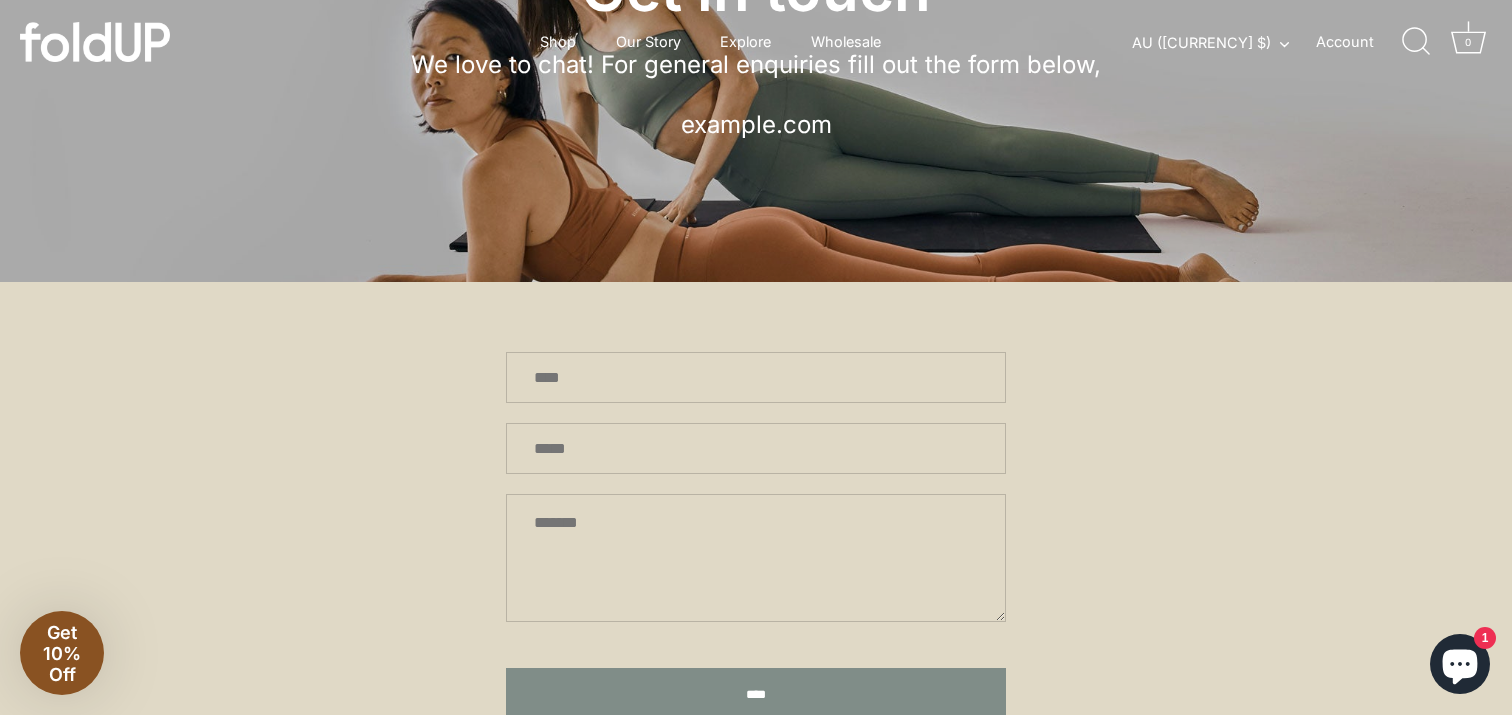 click at bounding box center [756, 377] 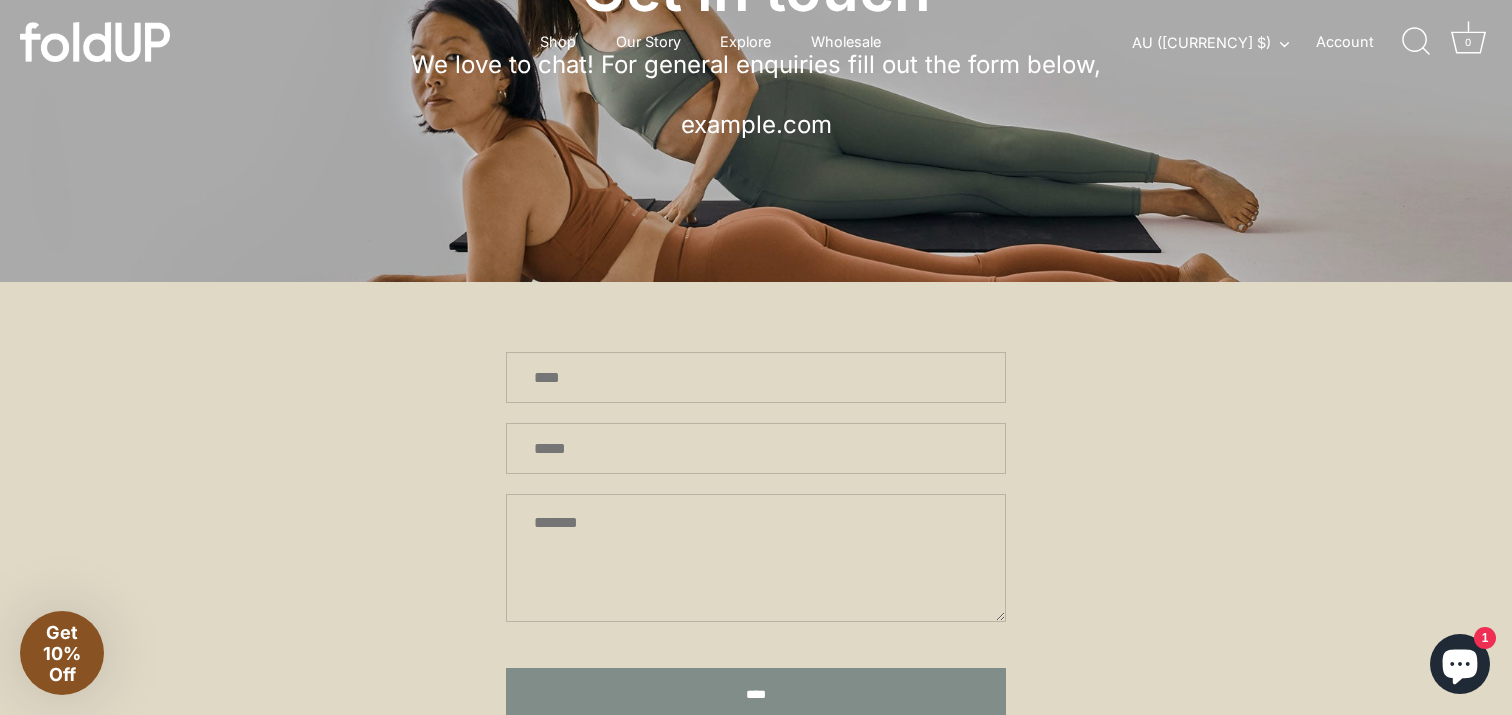 type on "*****" 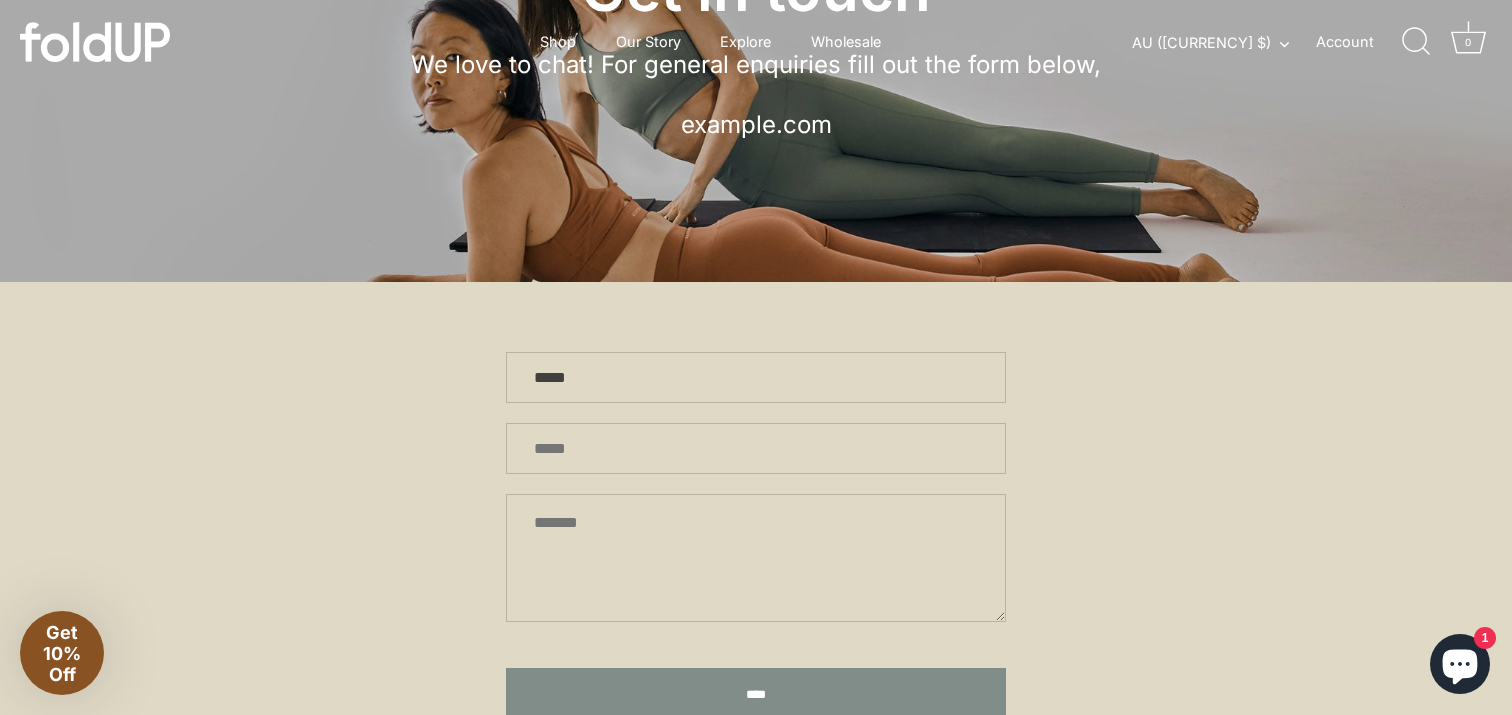 click at bounding box center [756, 448] 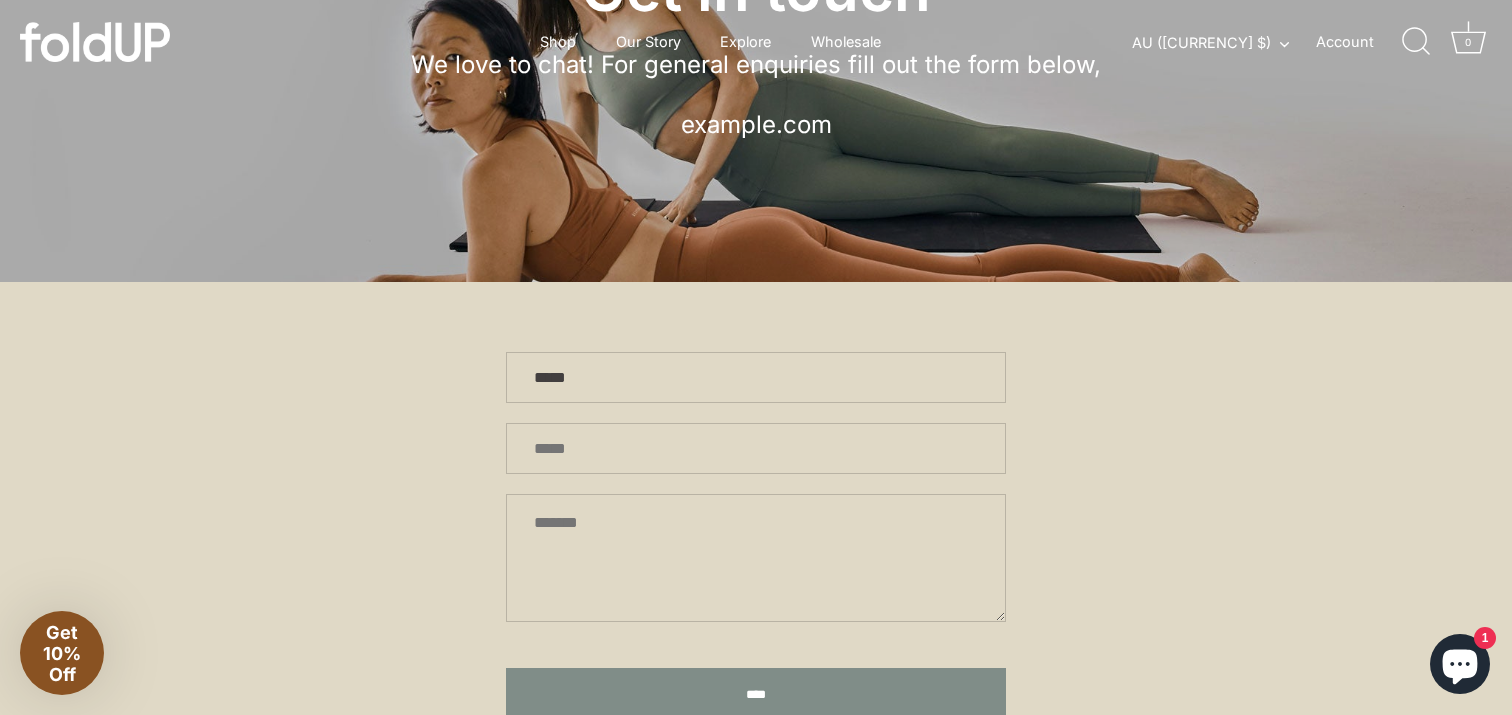 type on "**********" 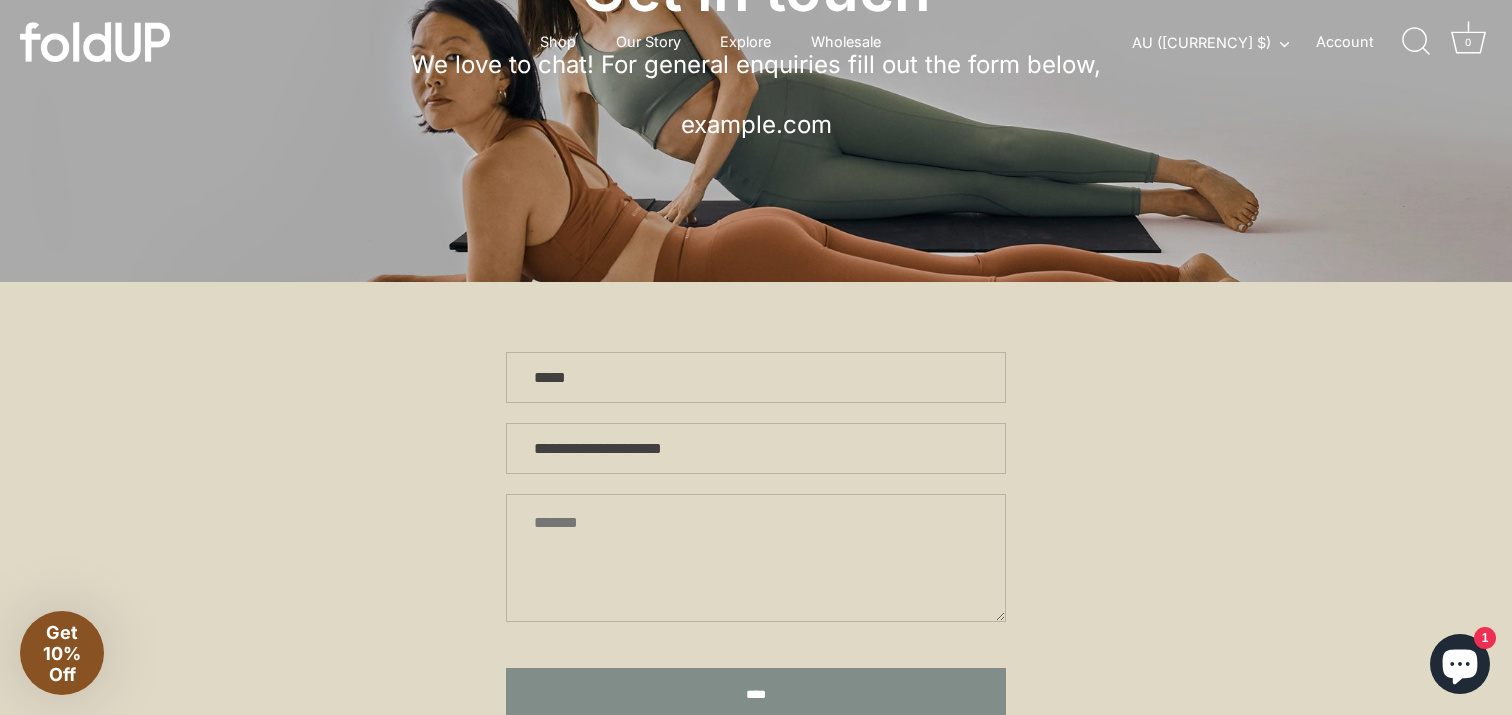 click at bounding box center [756, 558] 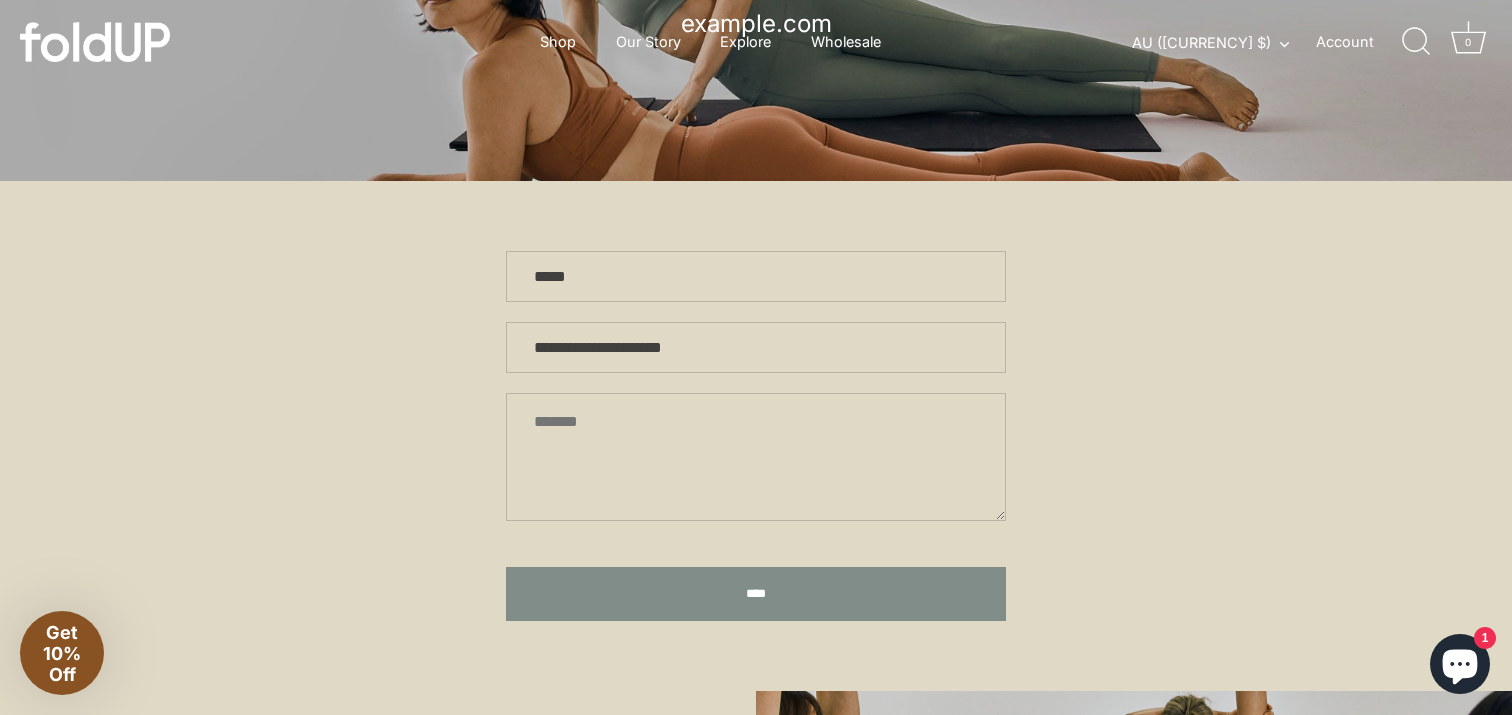 scroll, scrollTop: 342, scrollLeft: 0, axis: vertical 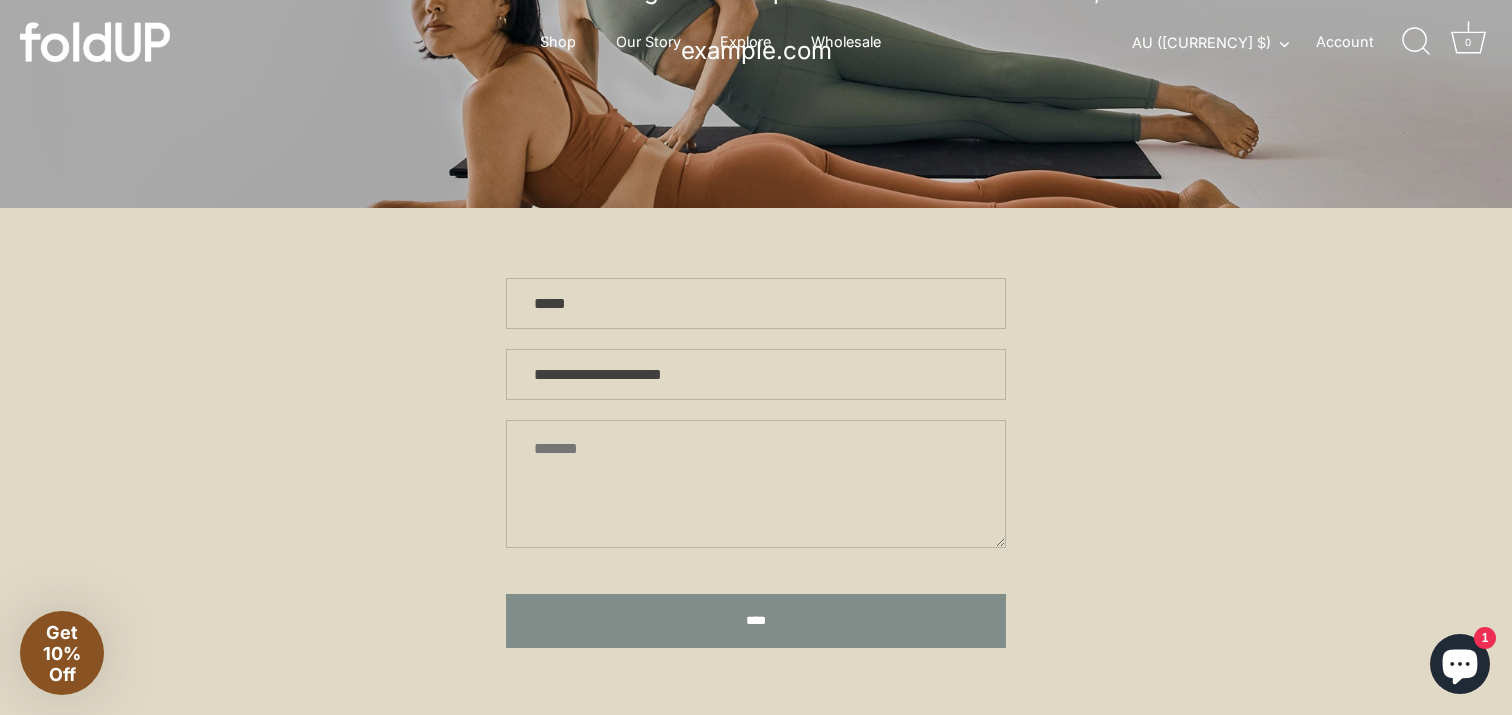 click at bounding box center [756, 487] 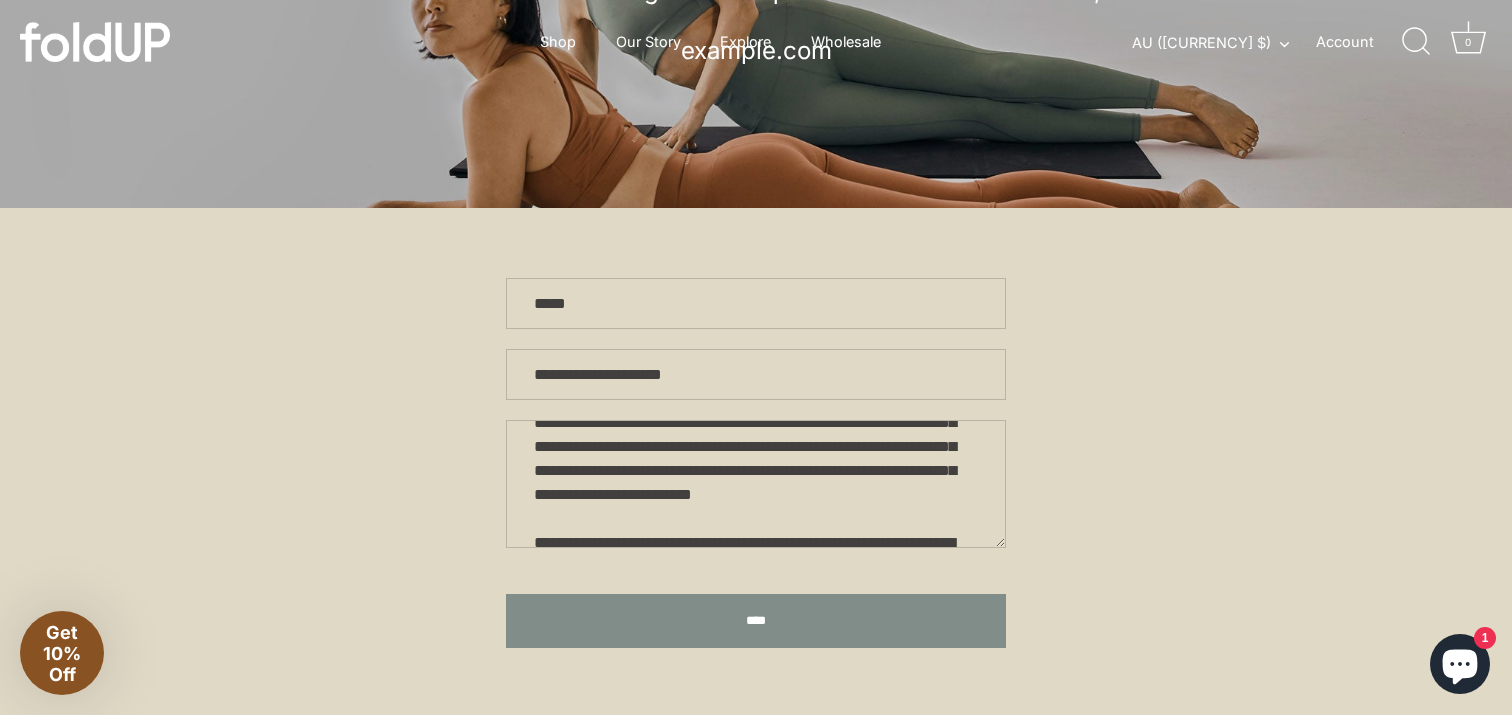 scroll, scrollTop: 131, scrollLeft: 0, axis: vertical 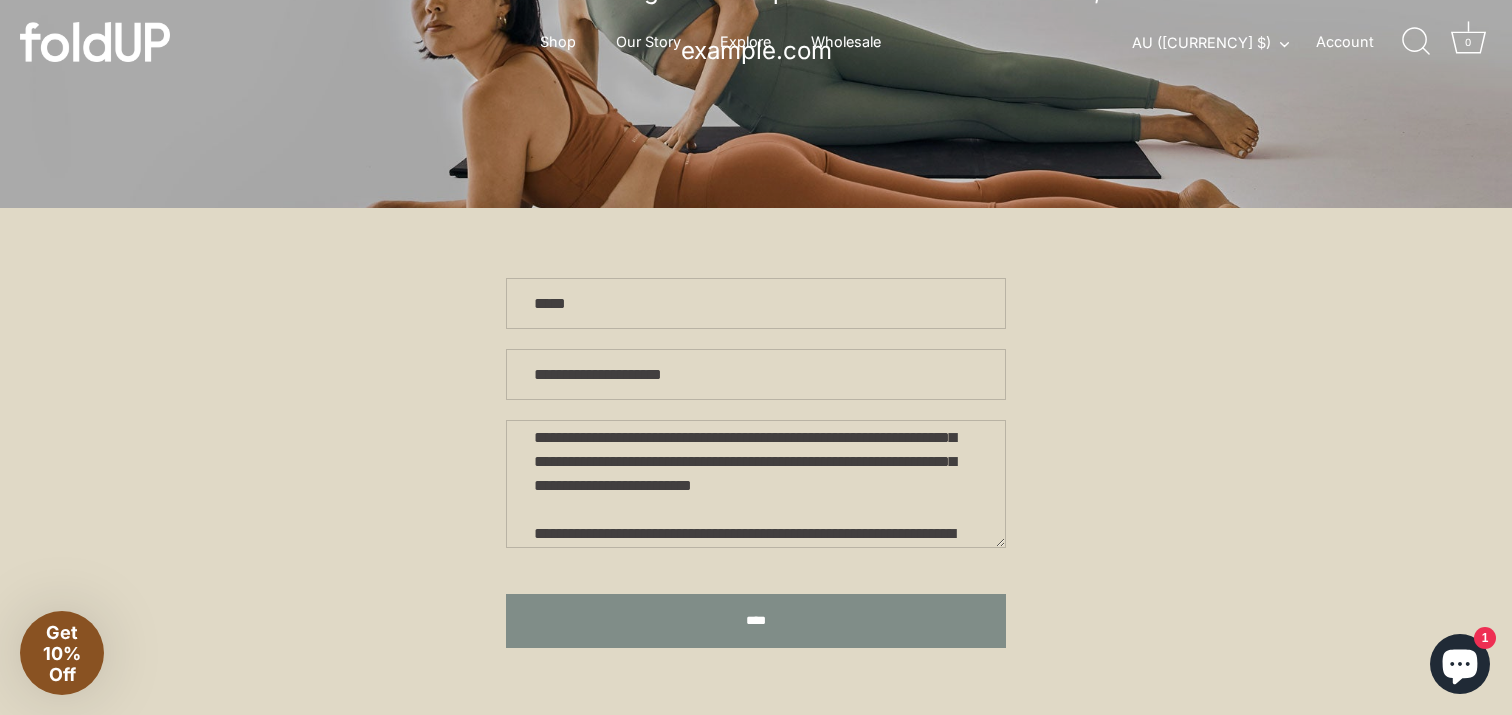 click on "**********" at bounding box center [756, 484] 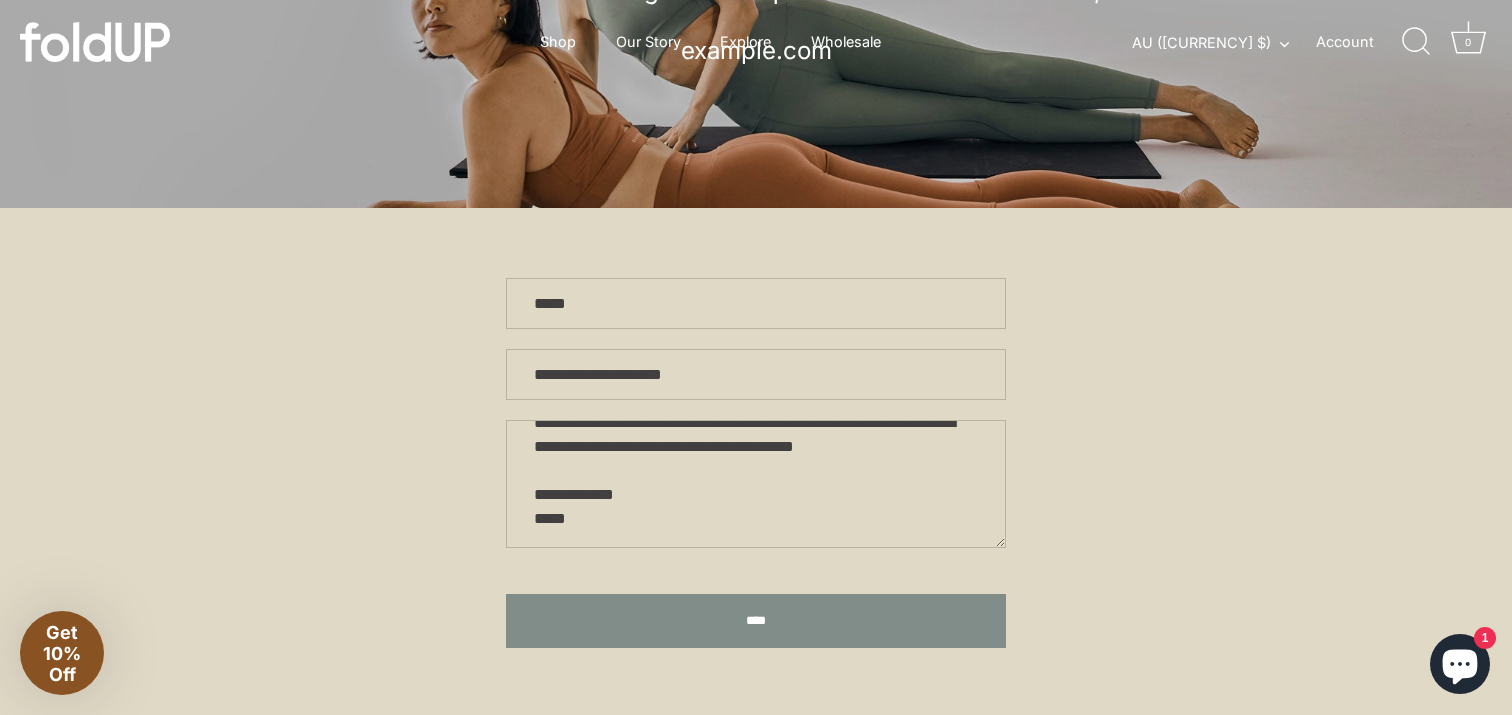 scroll, scrollTop: 386, scrollLeft: 0, axis: vertical 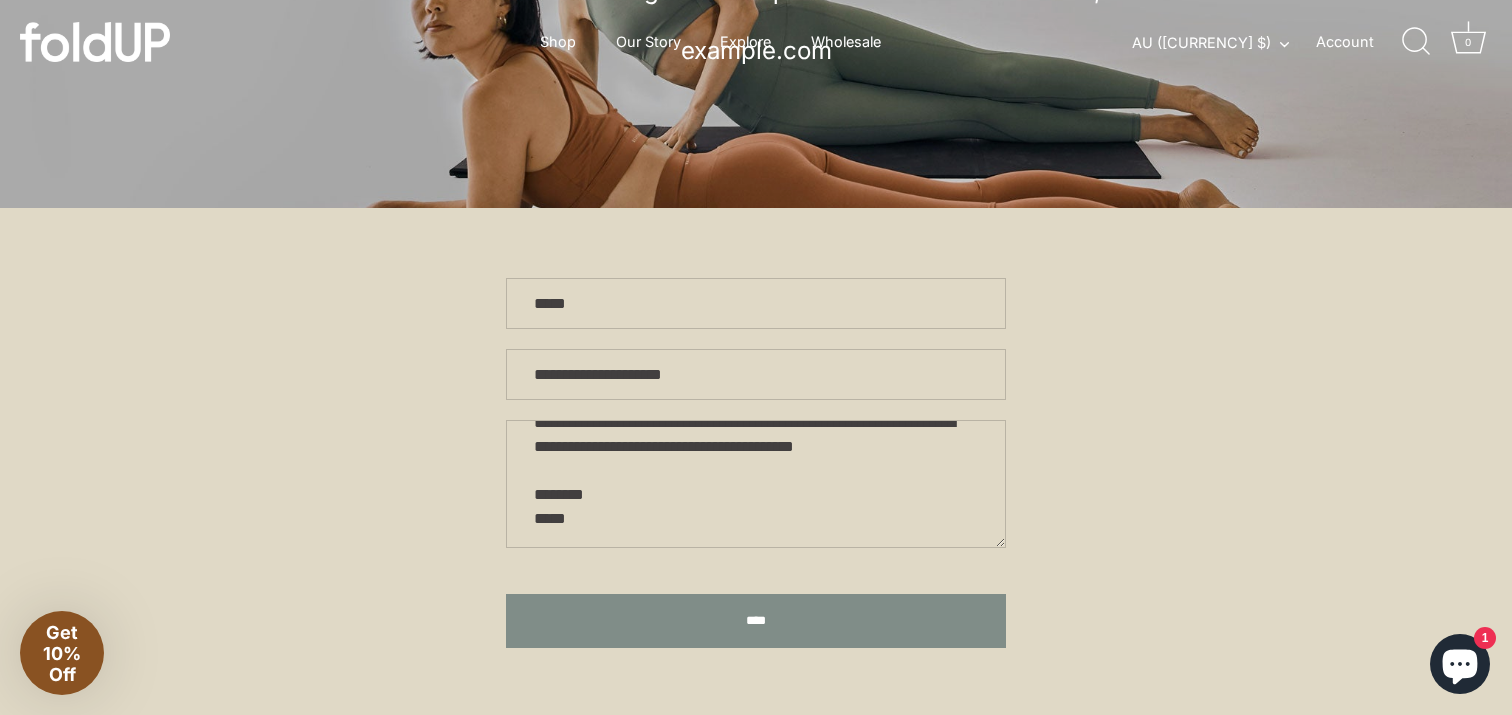 click on "**********" at bounding box center (756, 484) 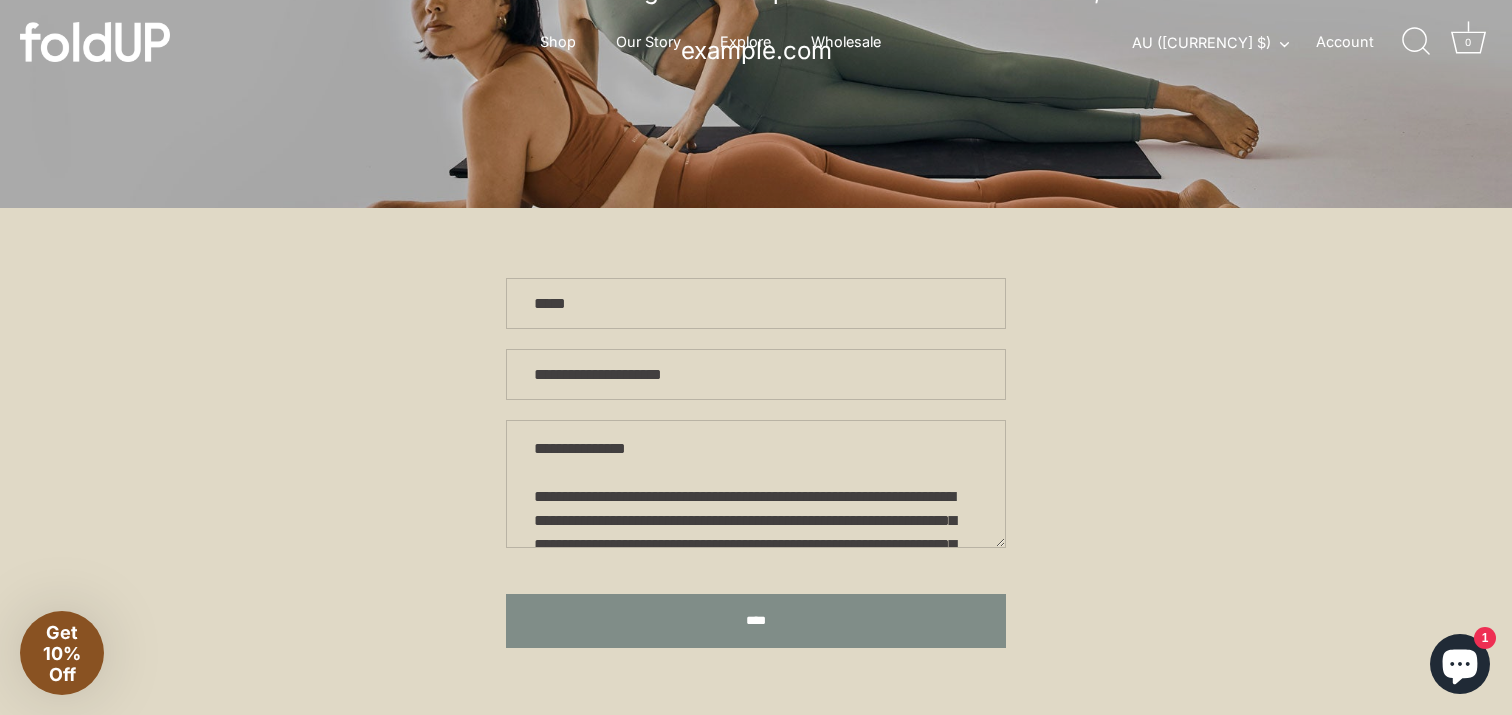 scroll, scrollTop: 386, scrollLeft: 0, axis: vertical 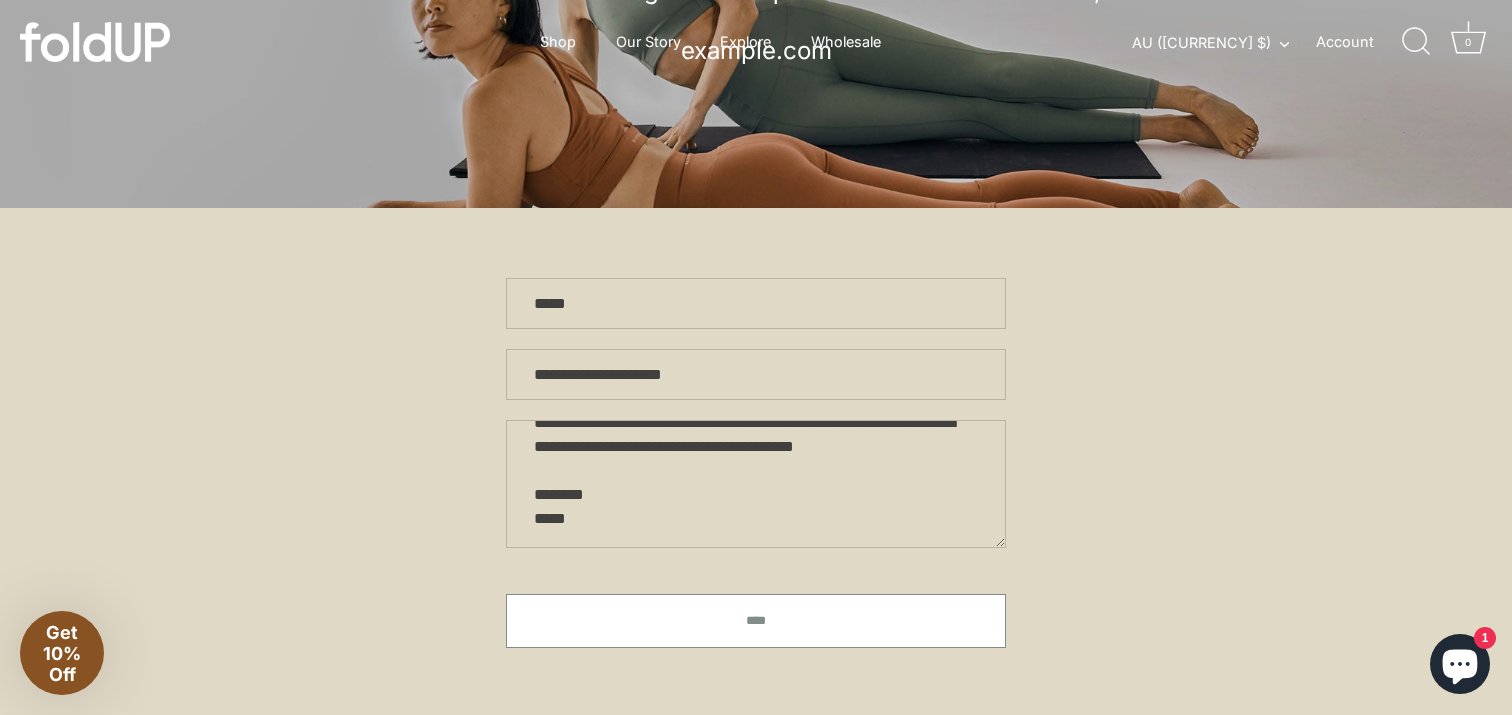 type on "**********" 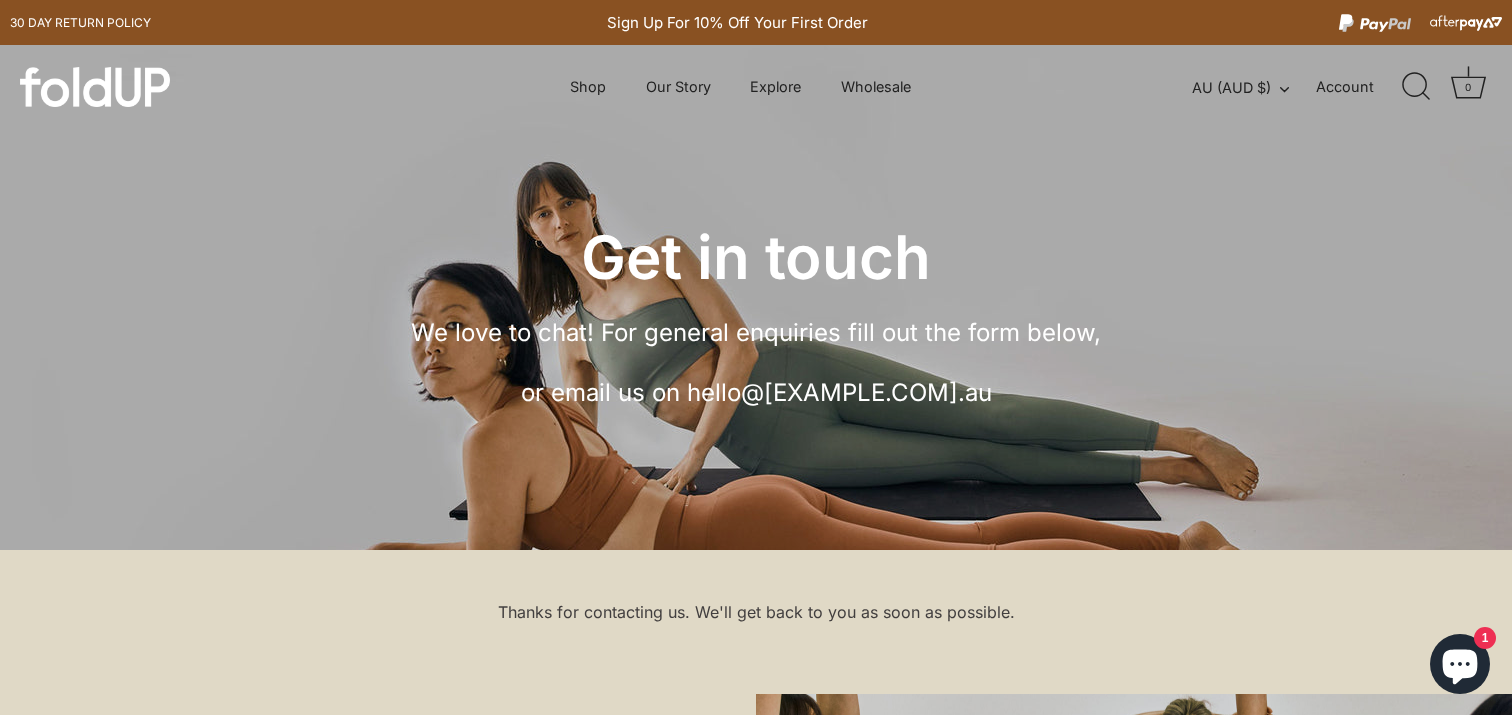scroll, scrollTop: 600, scrollLeft: 0, axis: vertical 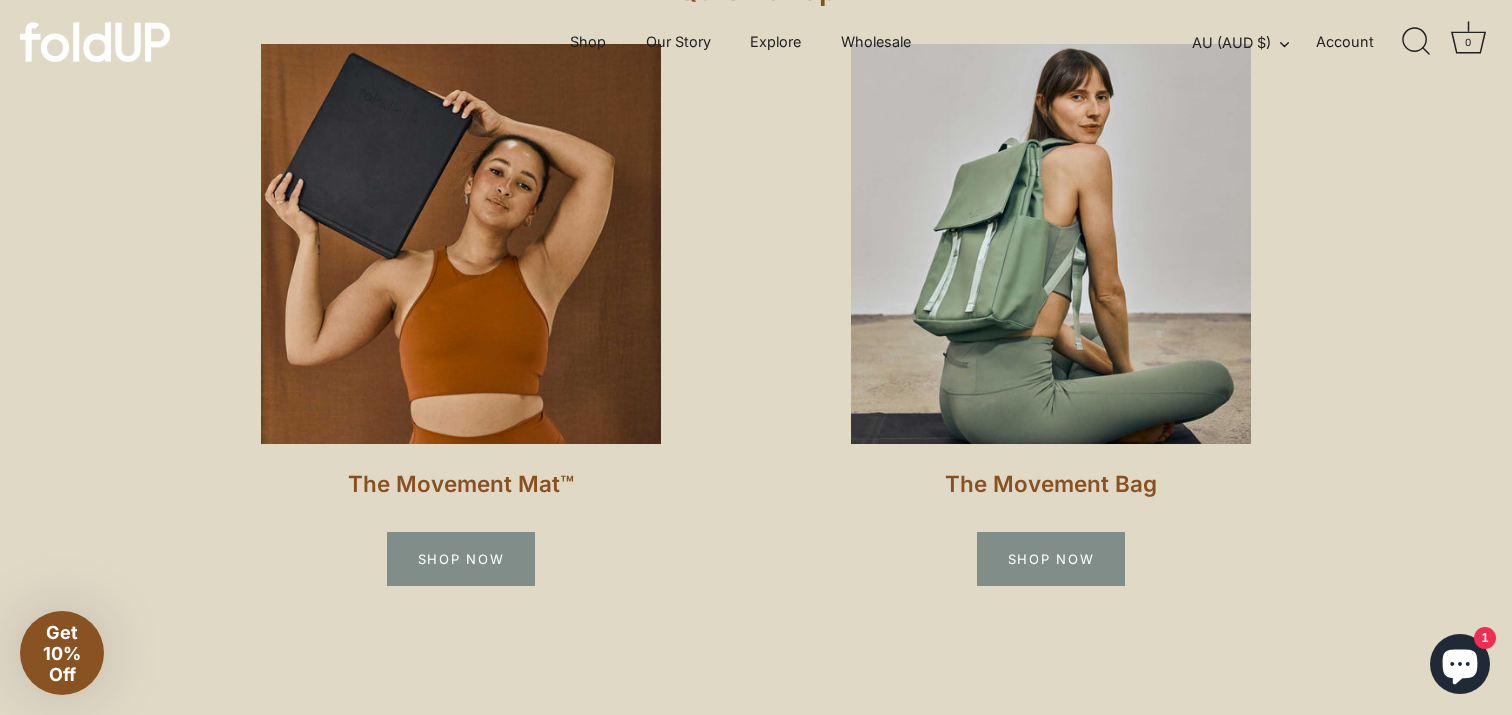 click at bounding box center [461, 244] 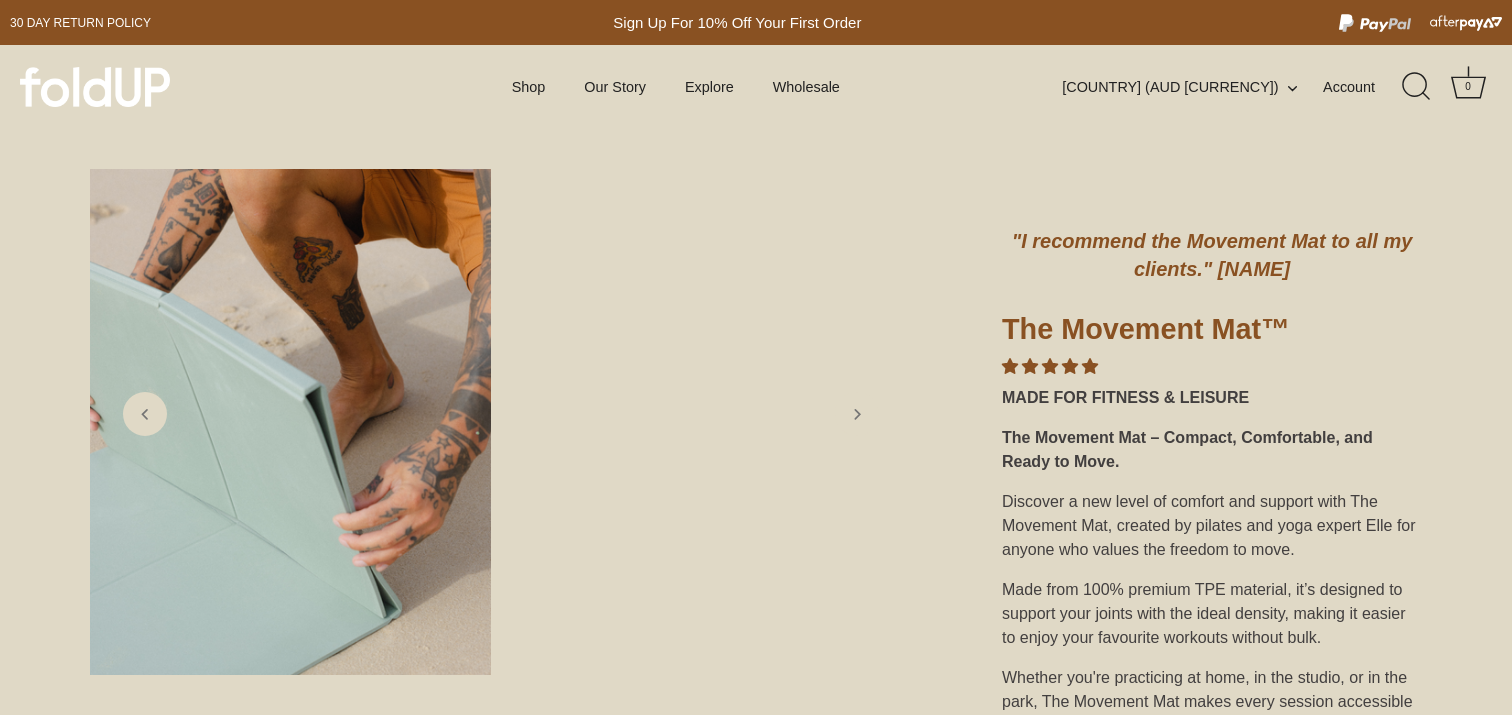 scroll, scrollTop: 0, scrollLeft: 0, axis: both 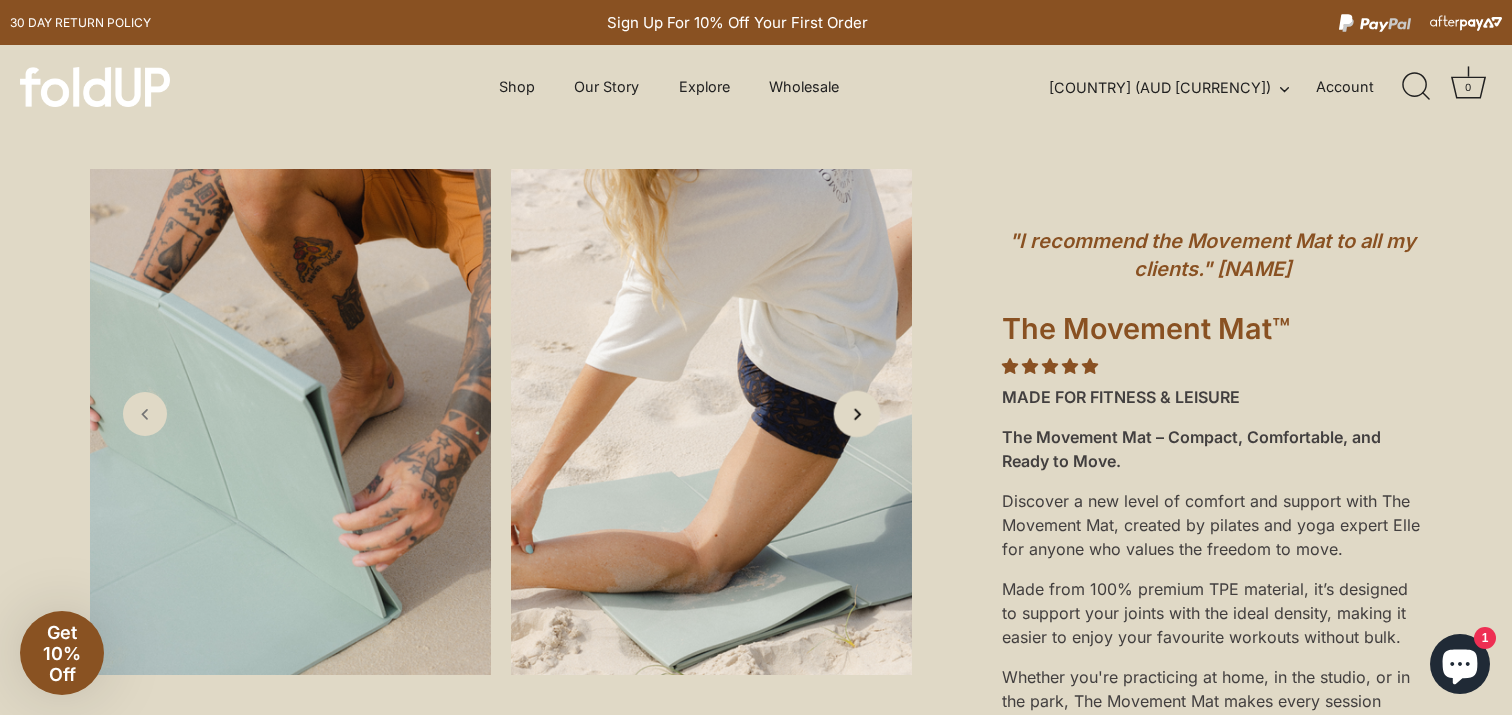 click 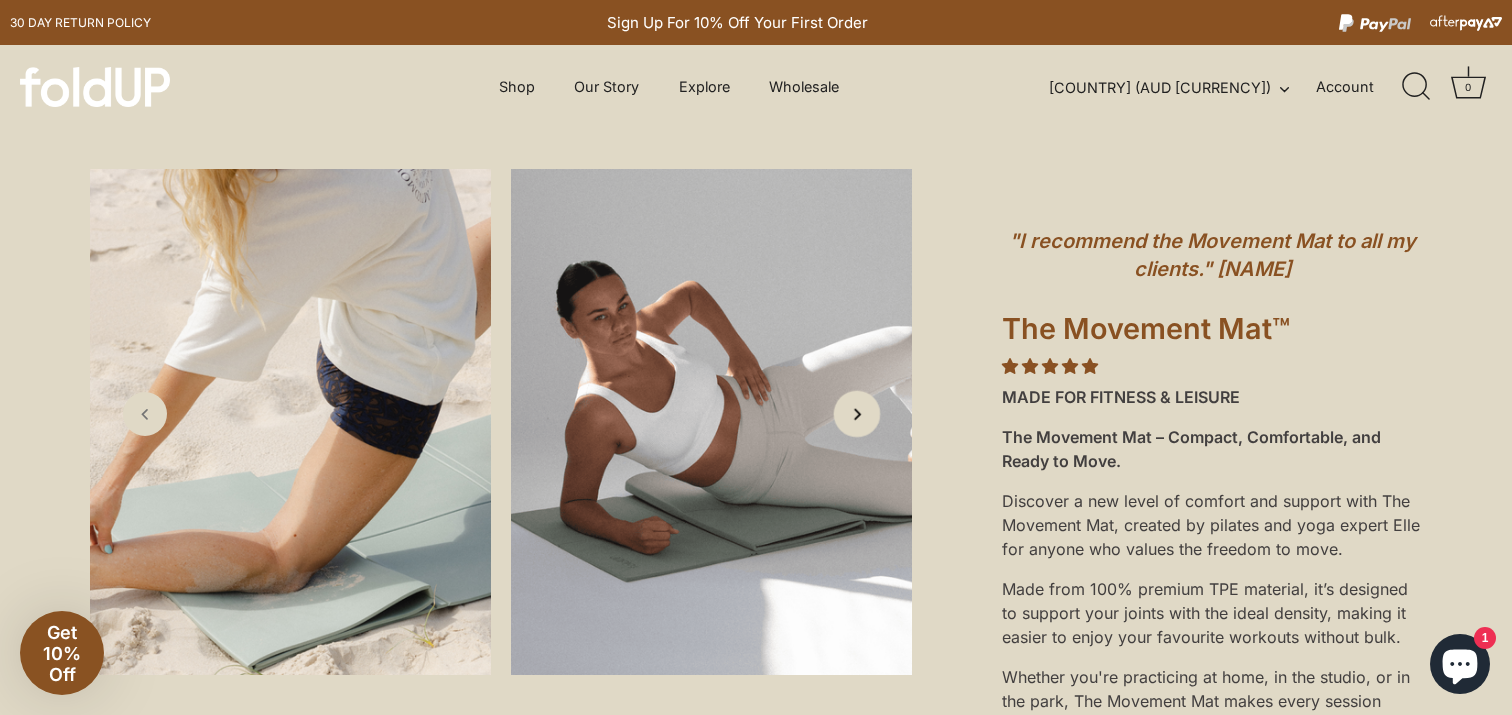 scroll, scrollTop: 77, scrollLeft: 0, axis: vertical 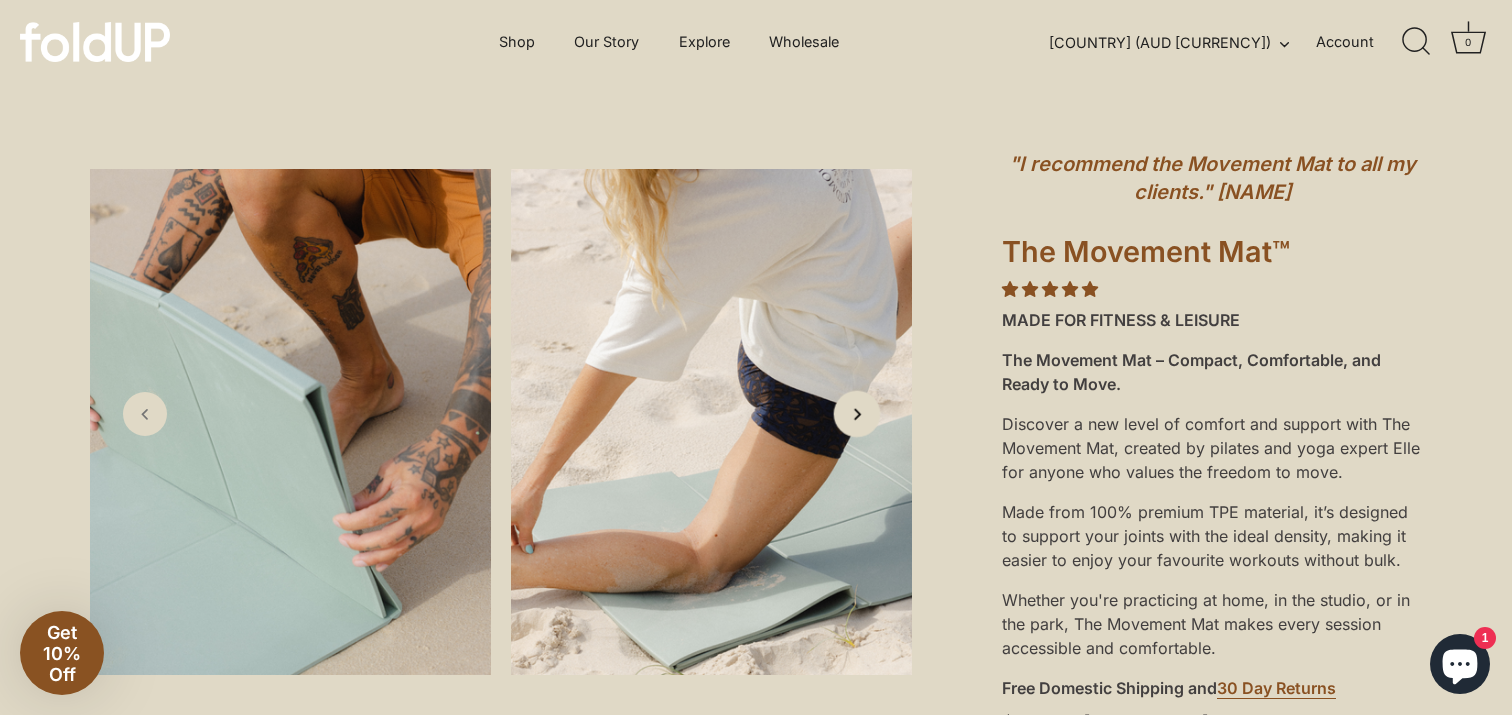 click 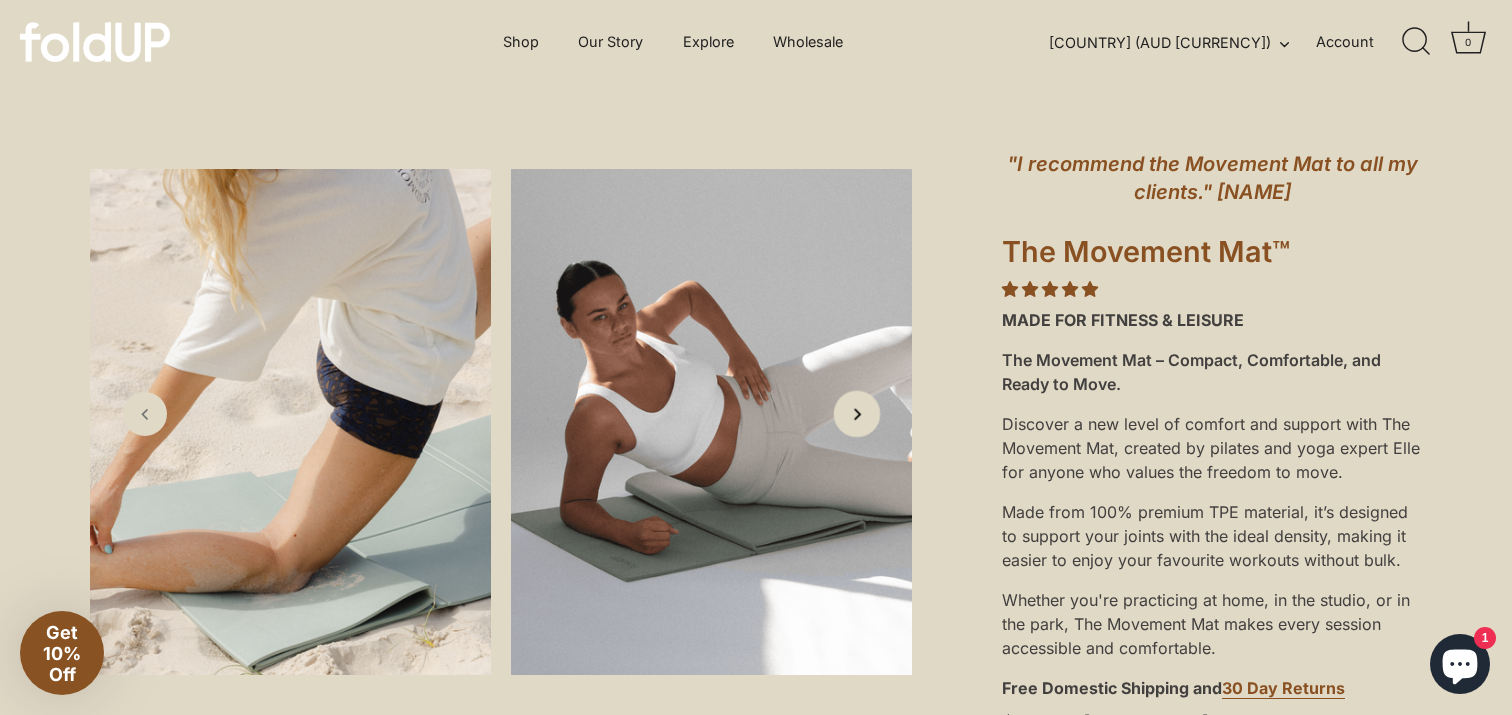 click 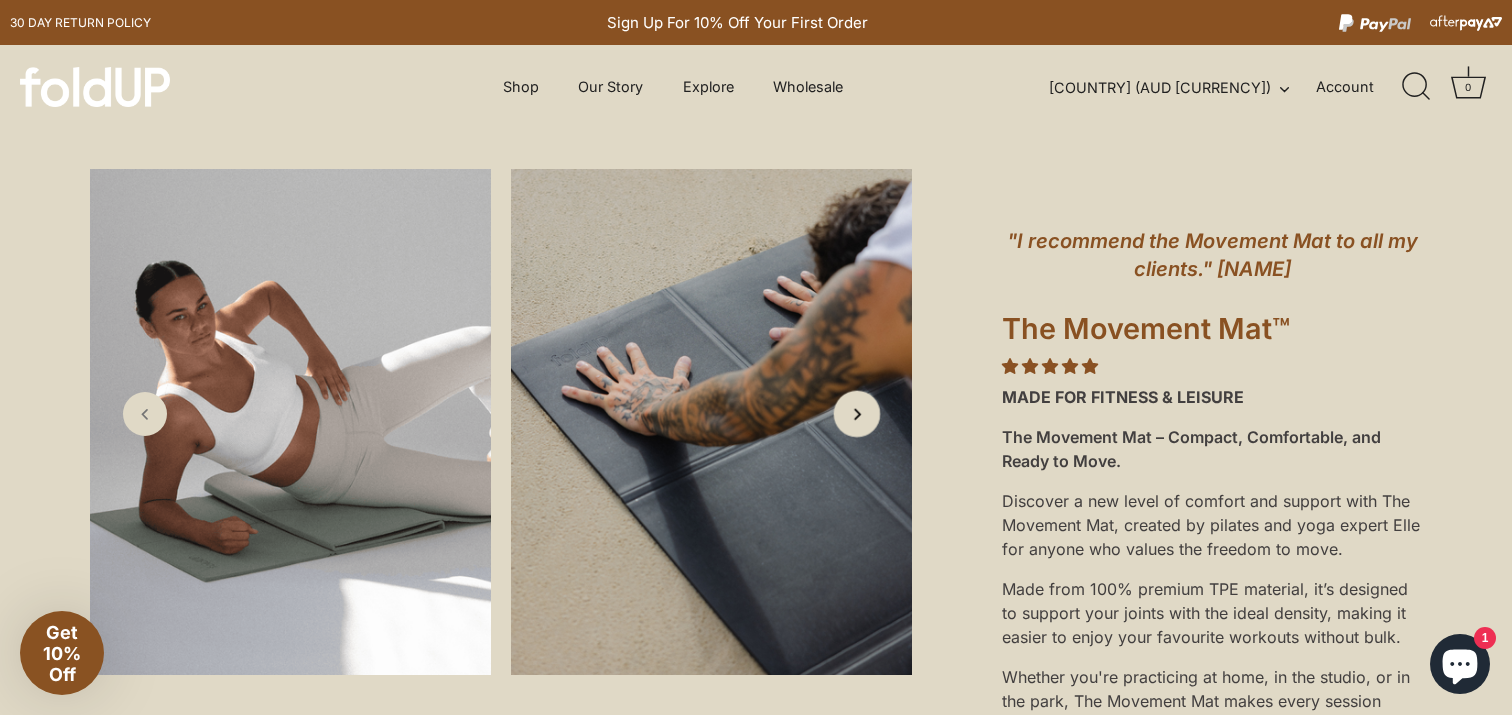 click 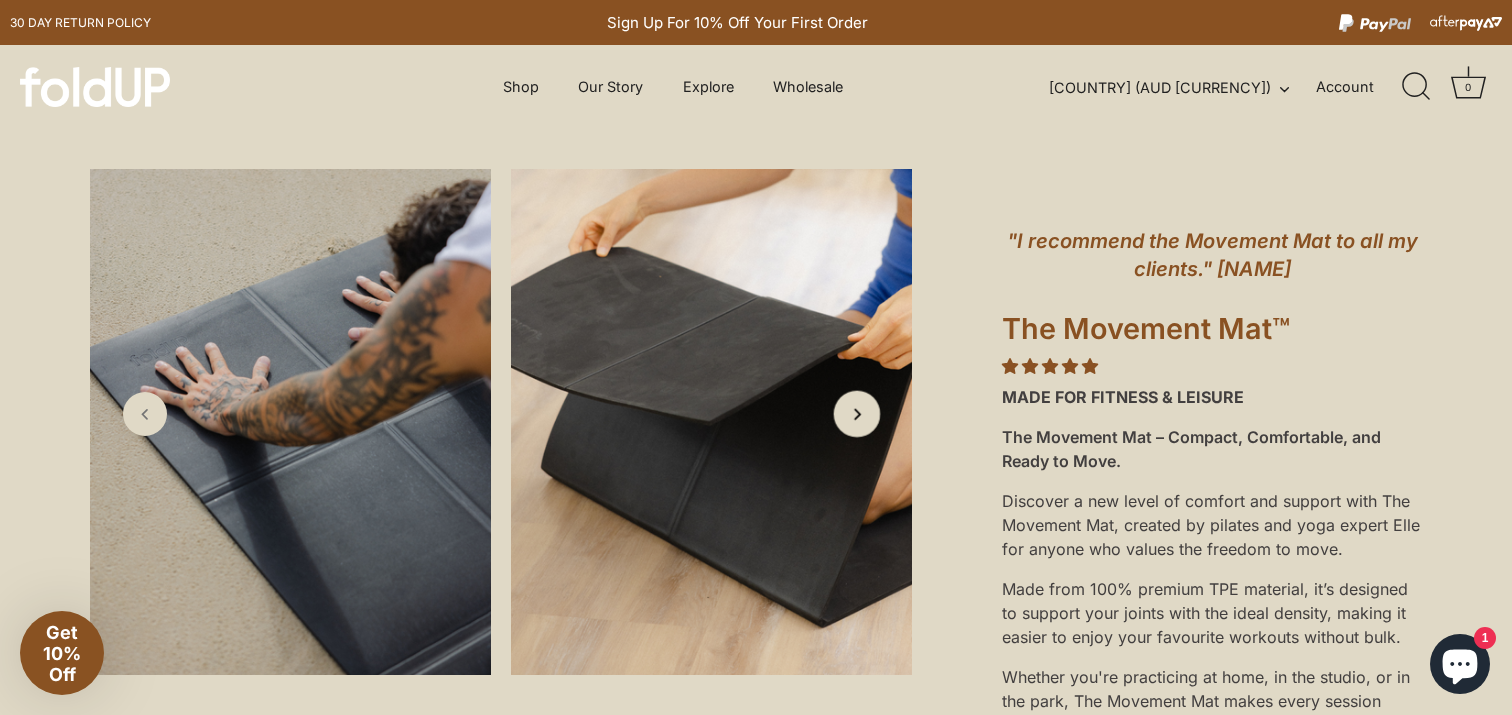 click 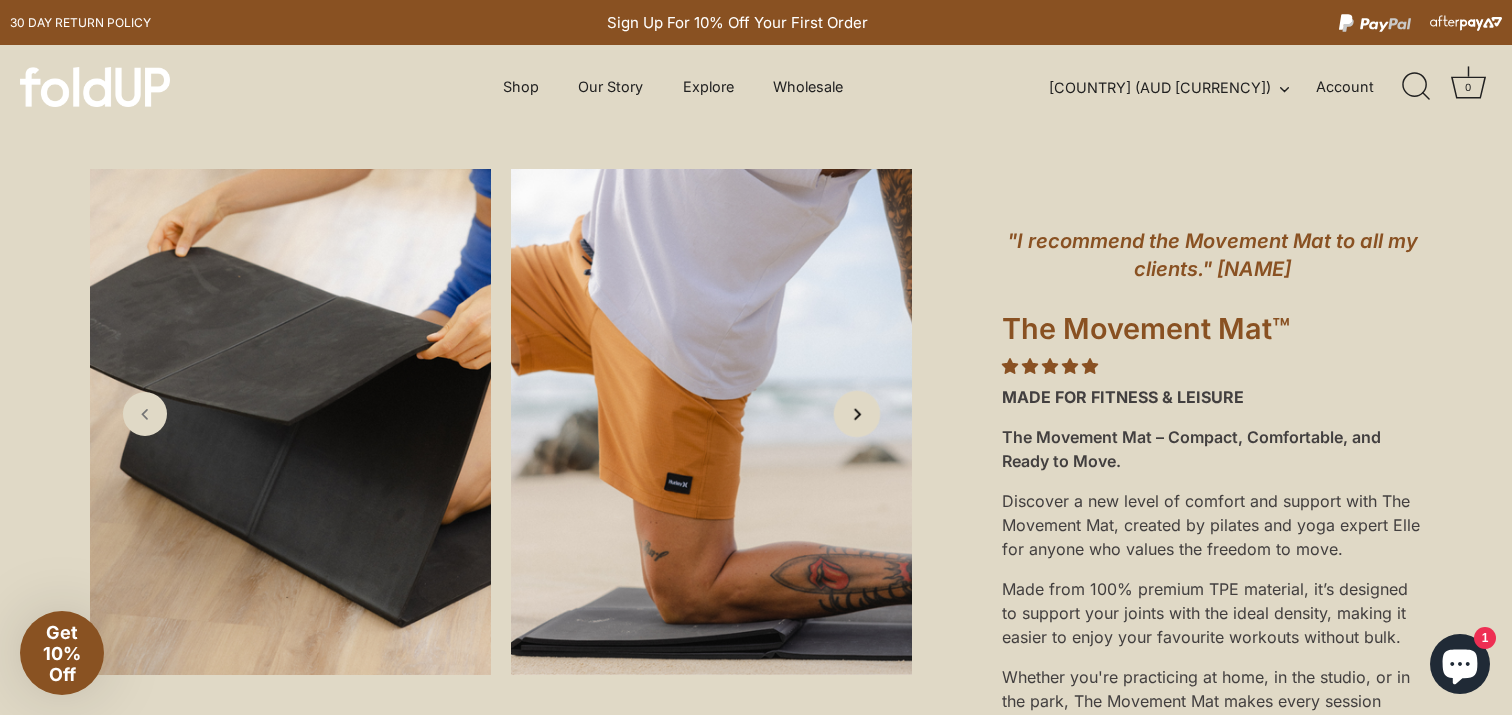 click 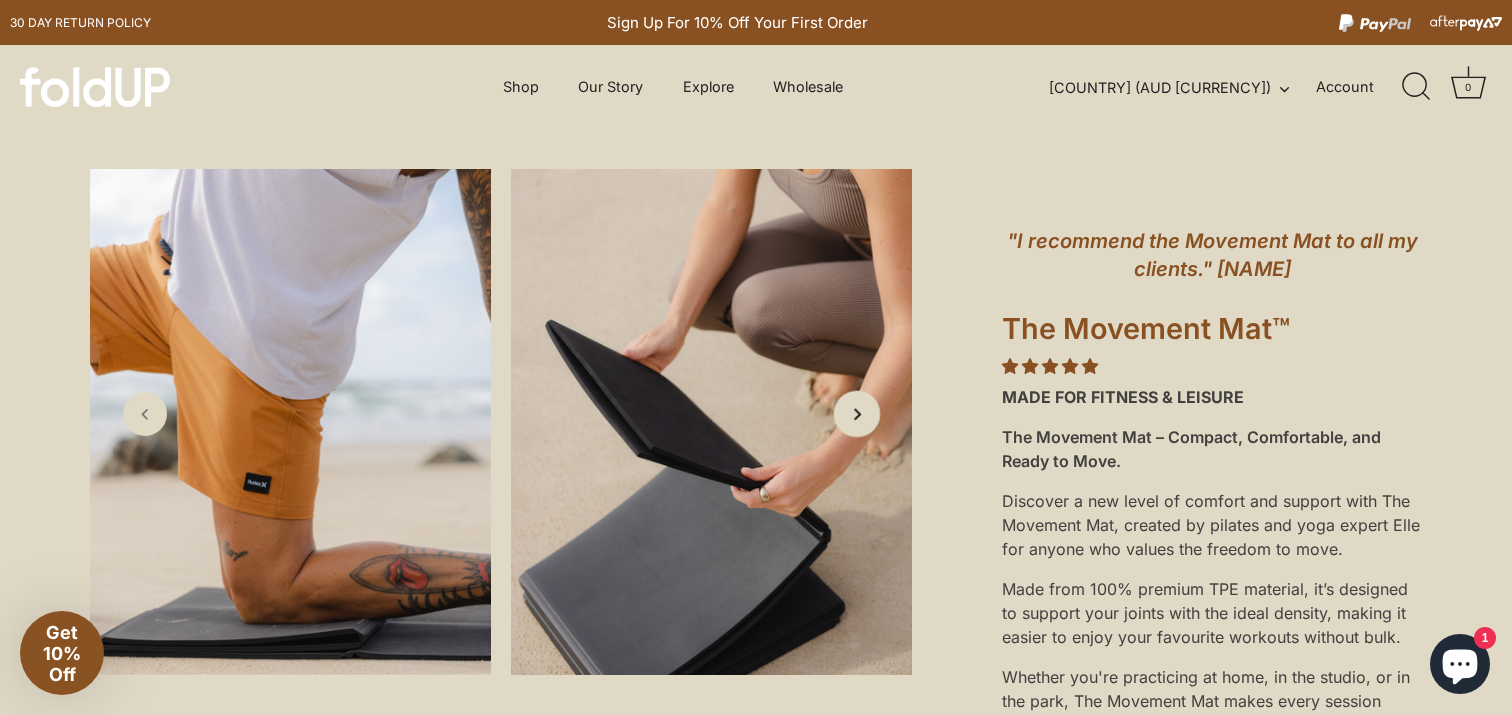 click 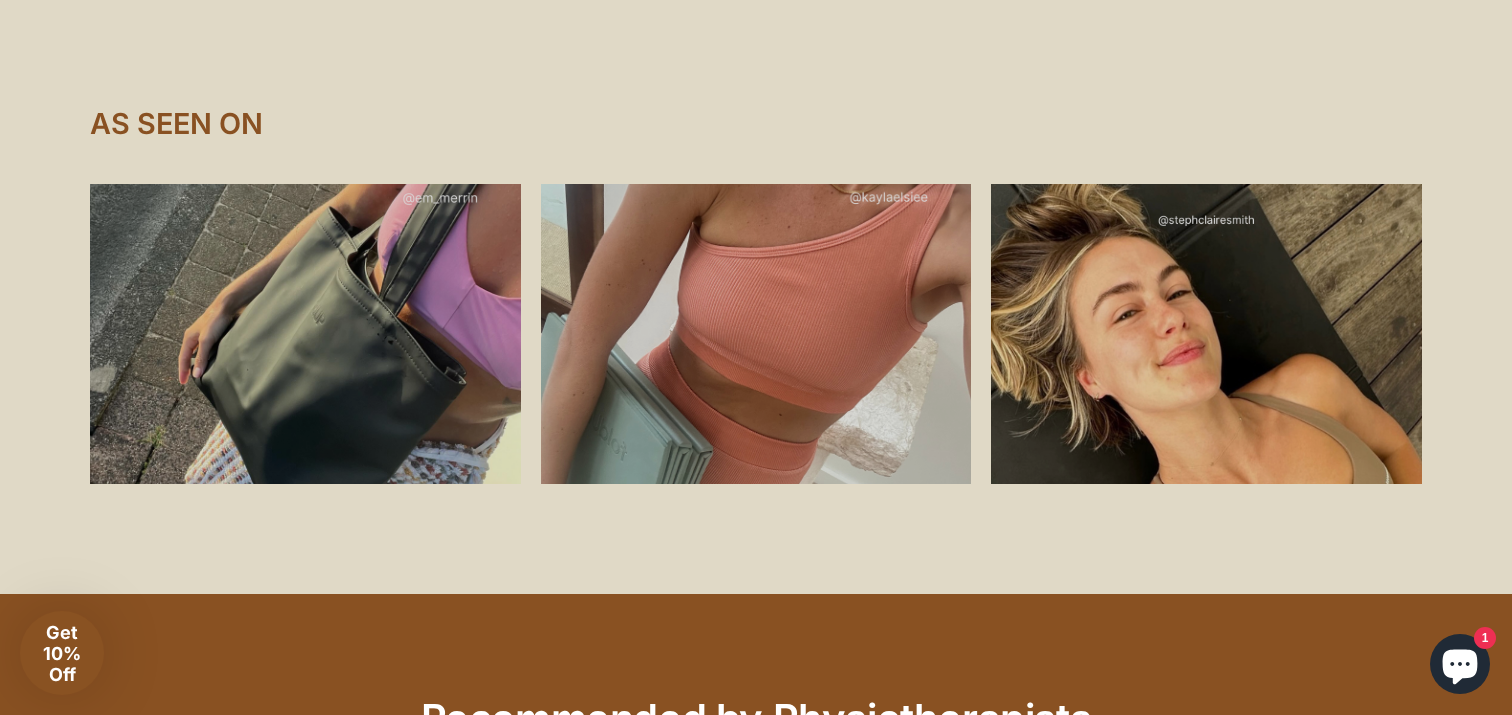 scroll, scrollTop: 2426, scrollLeft: 0, axis: vertical 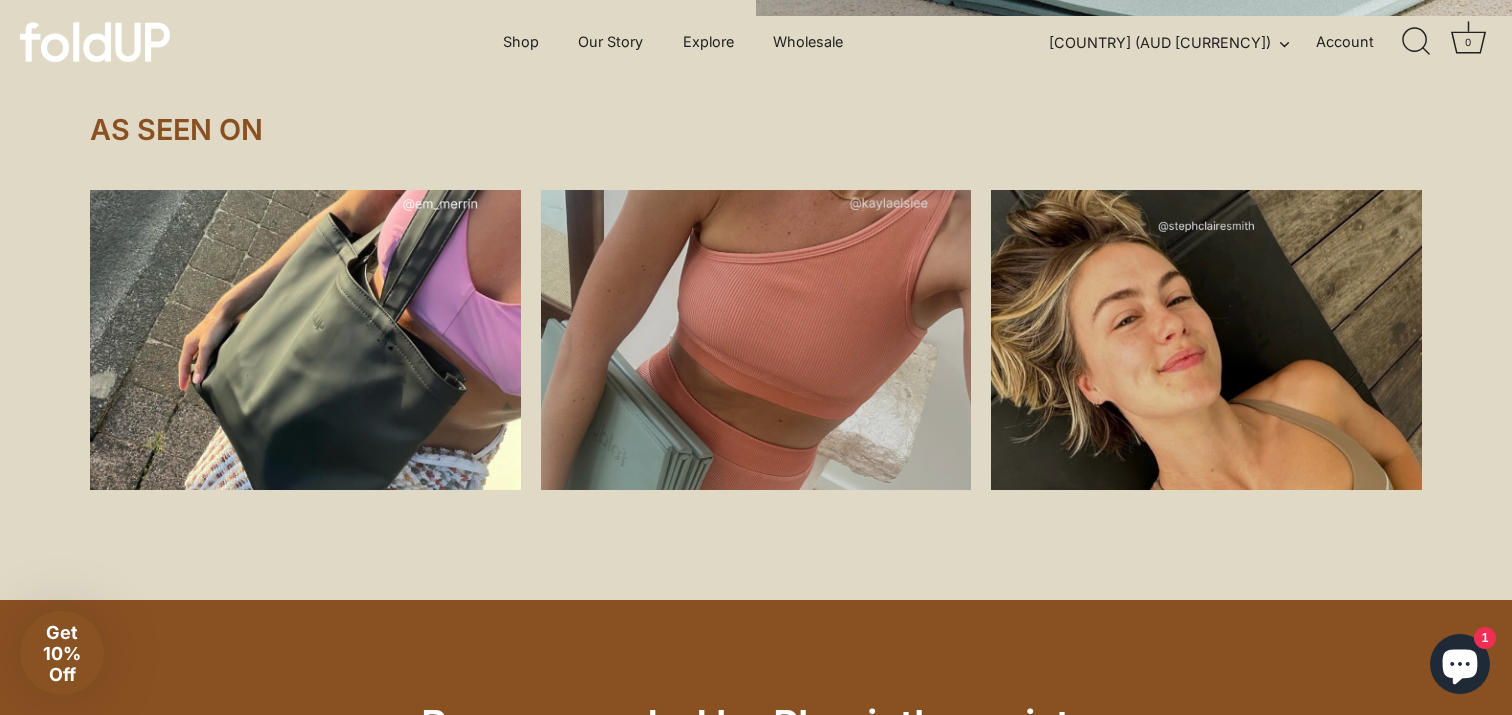 click at bounding box center (305, 340) 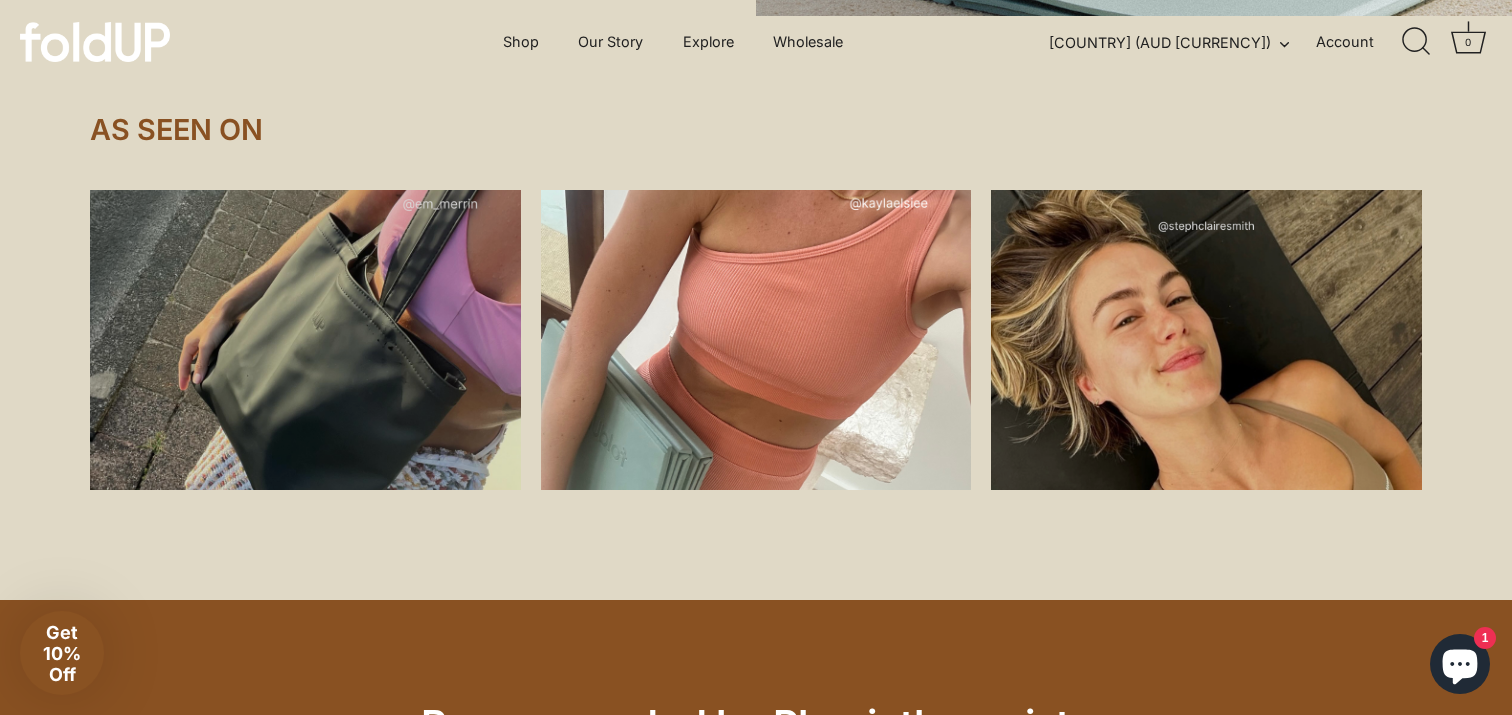 click at bounding box center (756, 340) 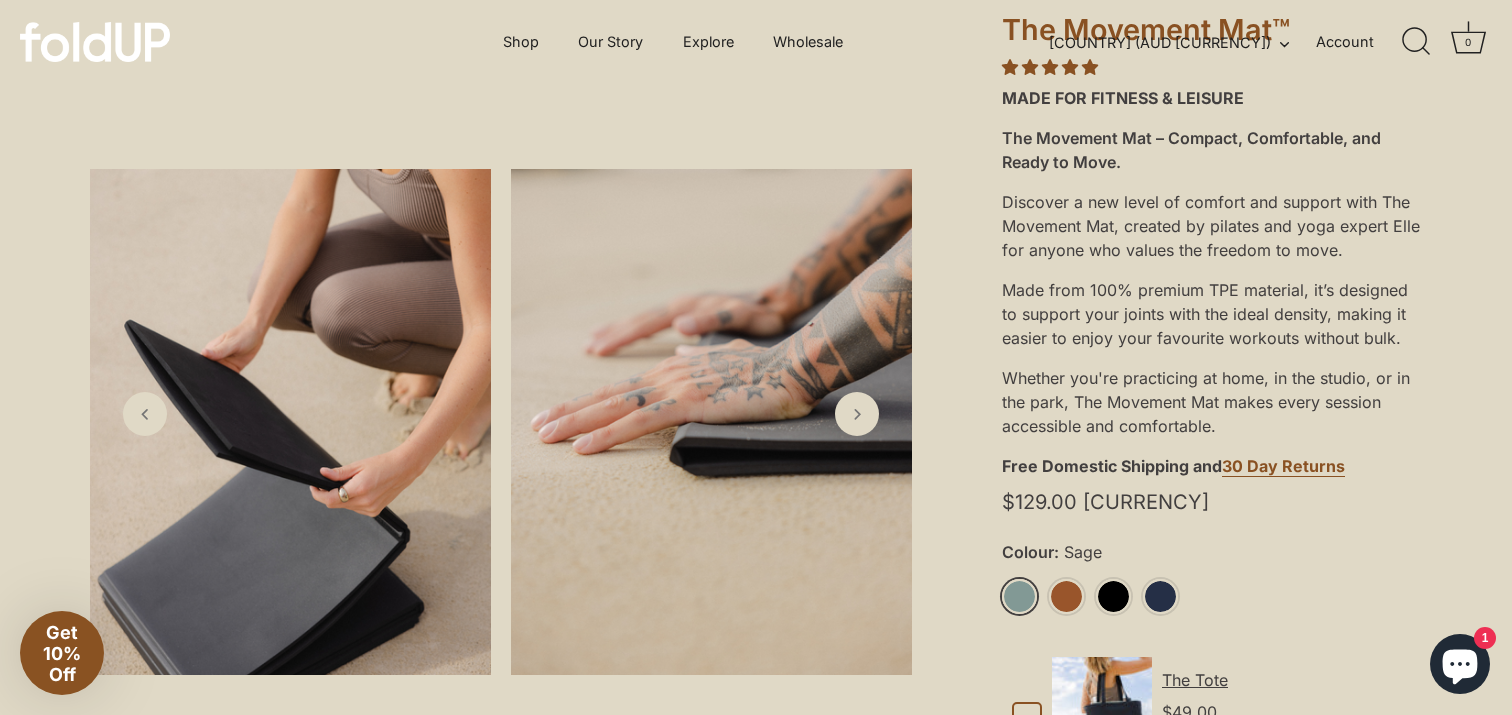 scroll, scrollTop: 0, scrollLeft: 0, axis: both 